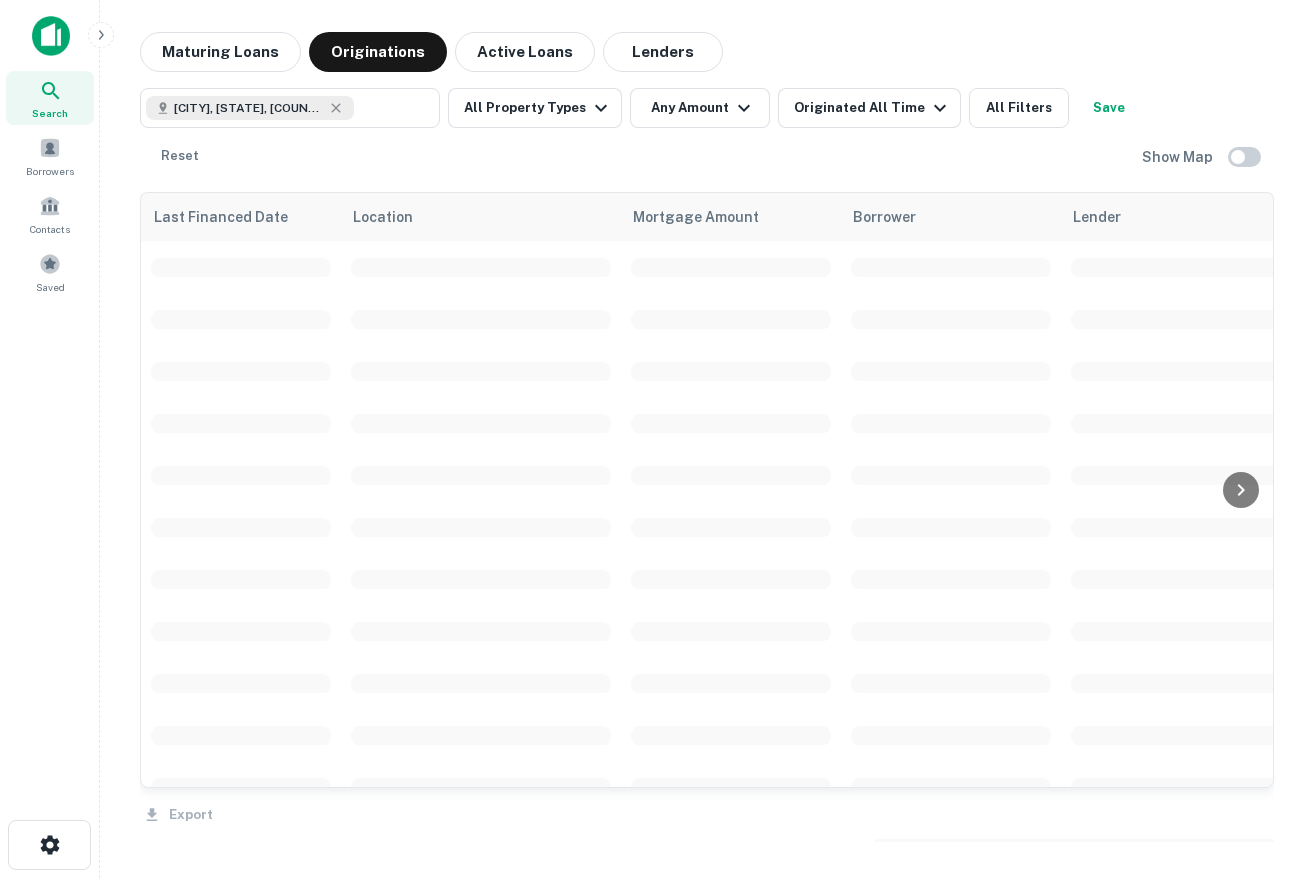 scroll, scrollTop: 0, scrollLeft: 0, axis: both 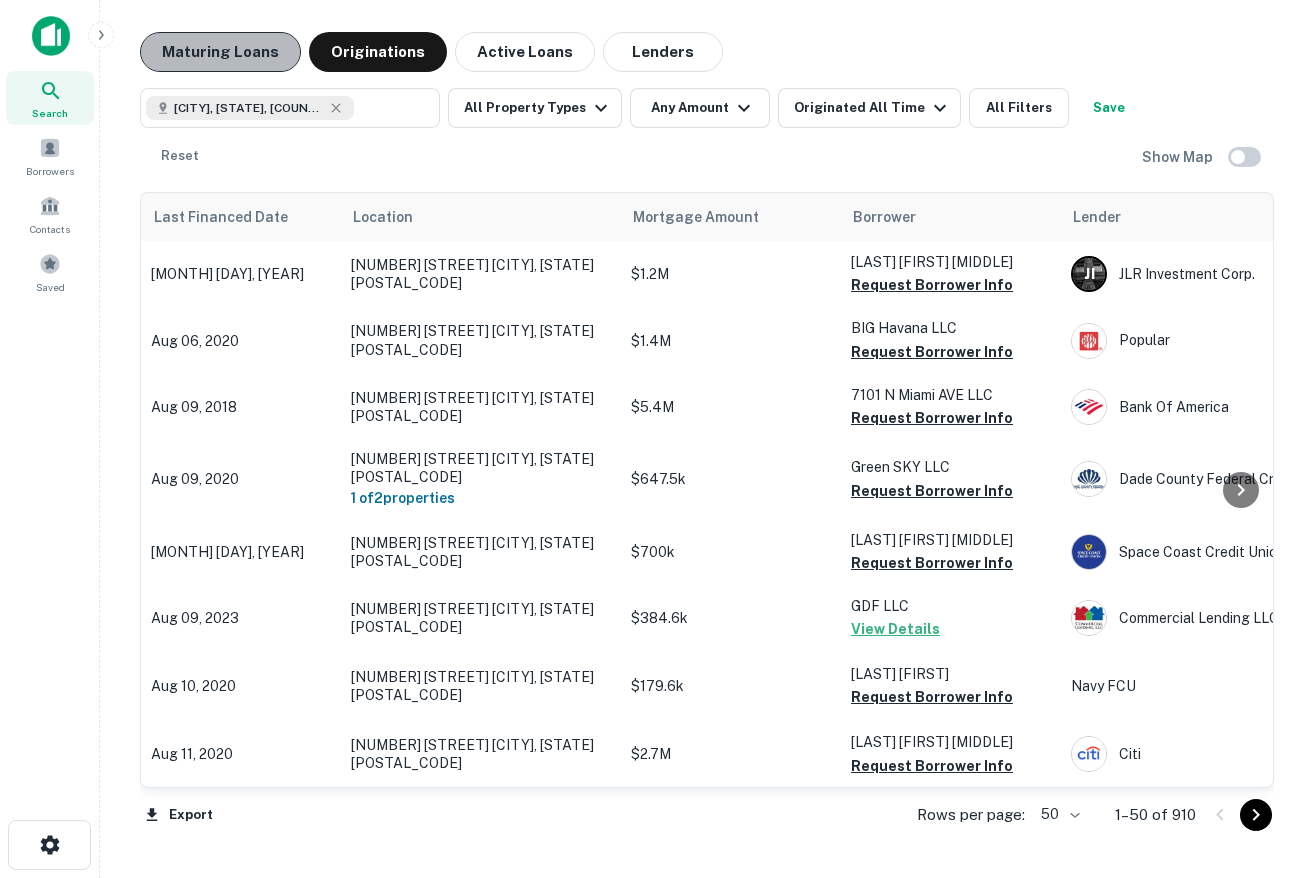 click on "Maturing Loans" at bounding box center (220, 52) 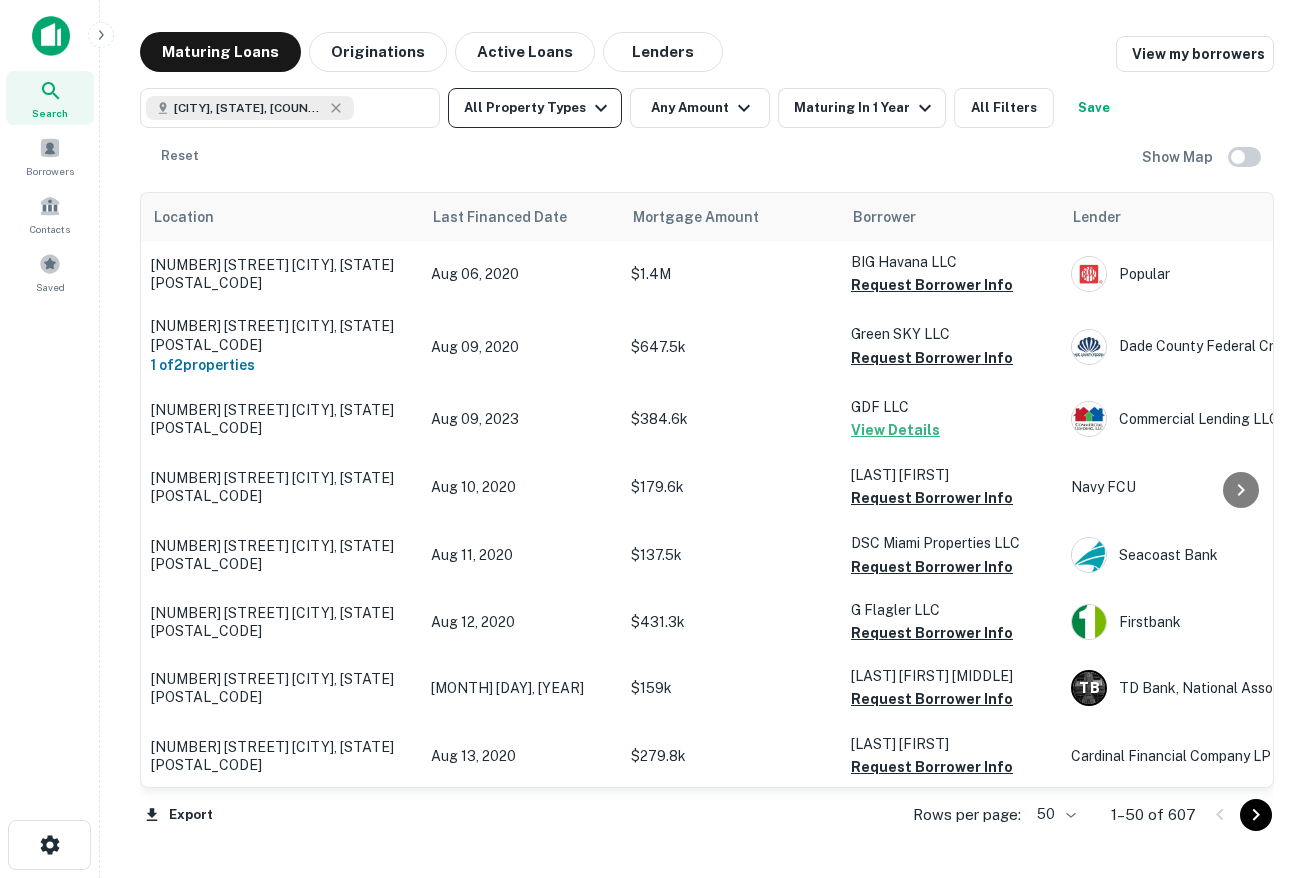 click on "All Property Types" at bounding box center (535, 108) 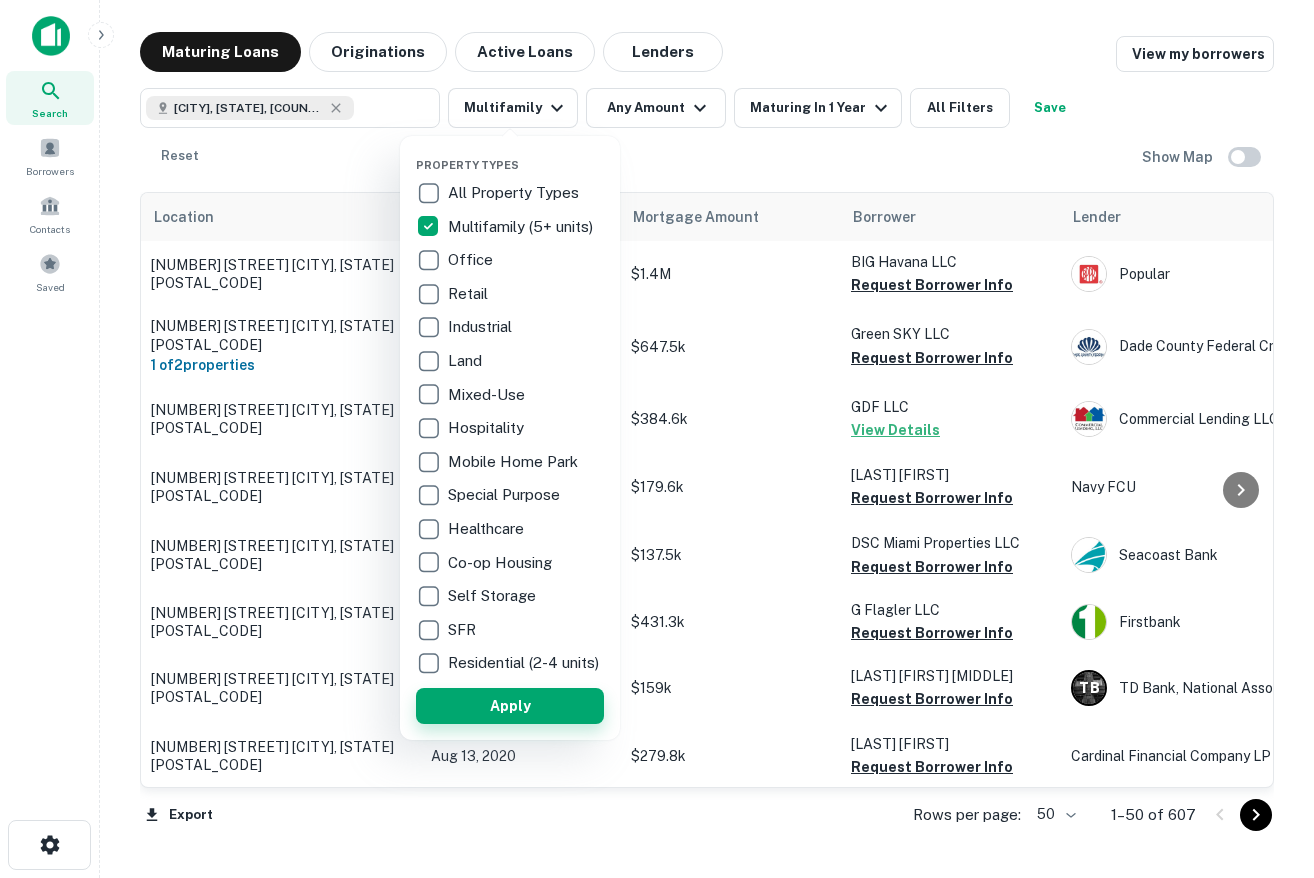 click on "Apply" at bounding box center [510, 706] 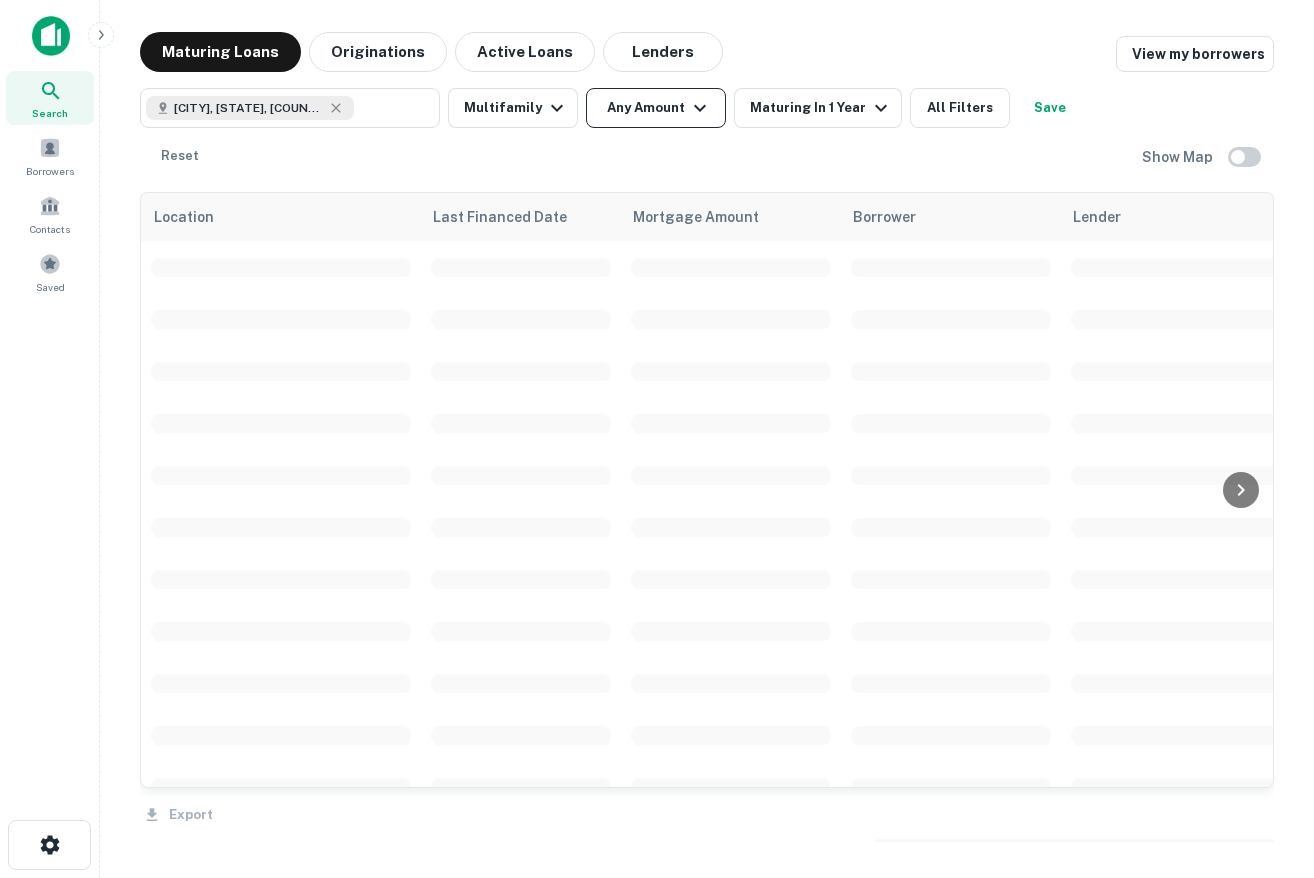 click on "Any Amount" at bounding box center [656, 108] 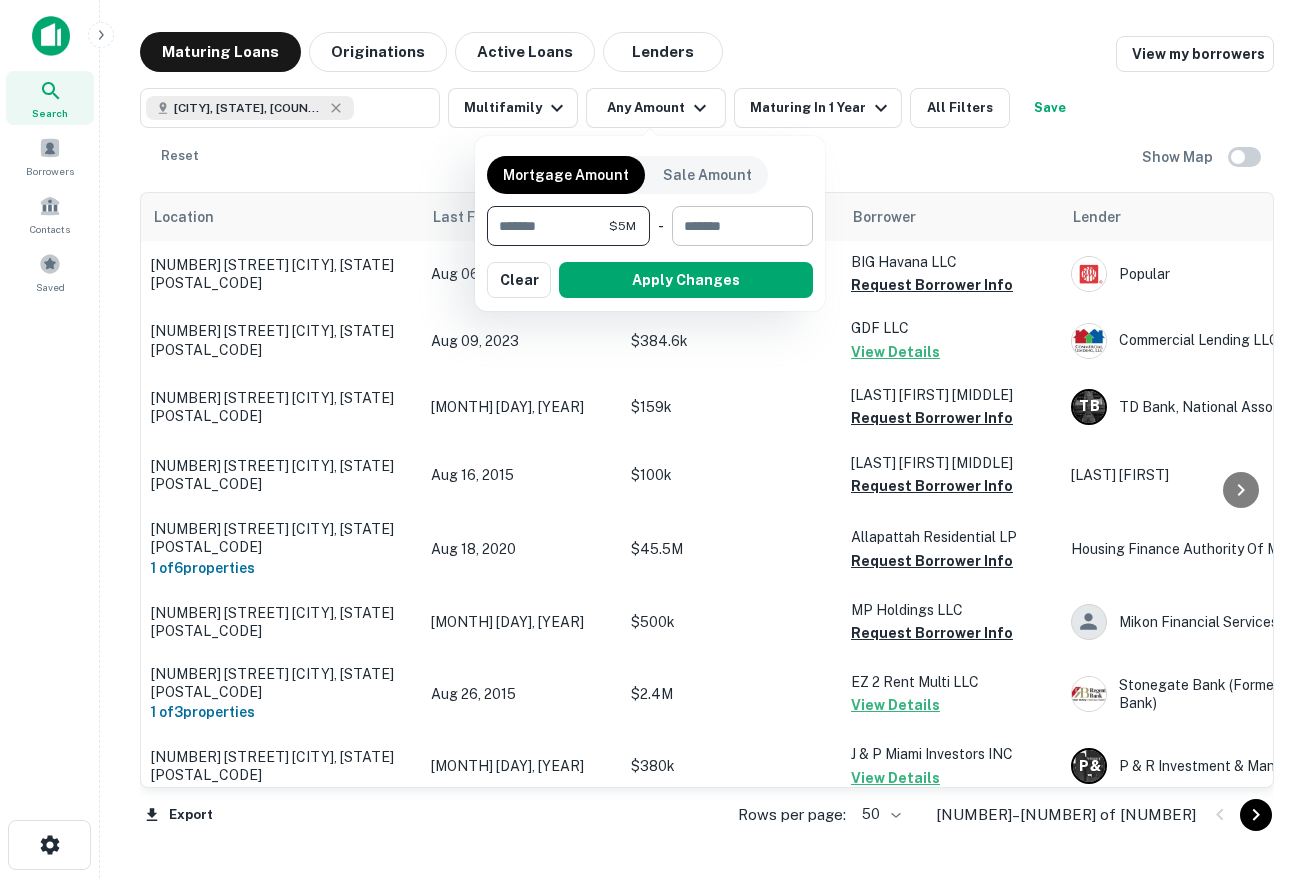 type on "*******" 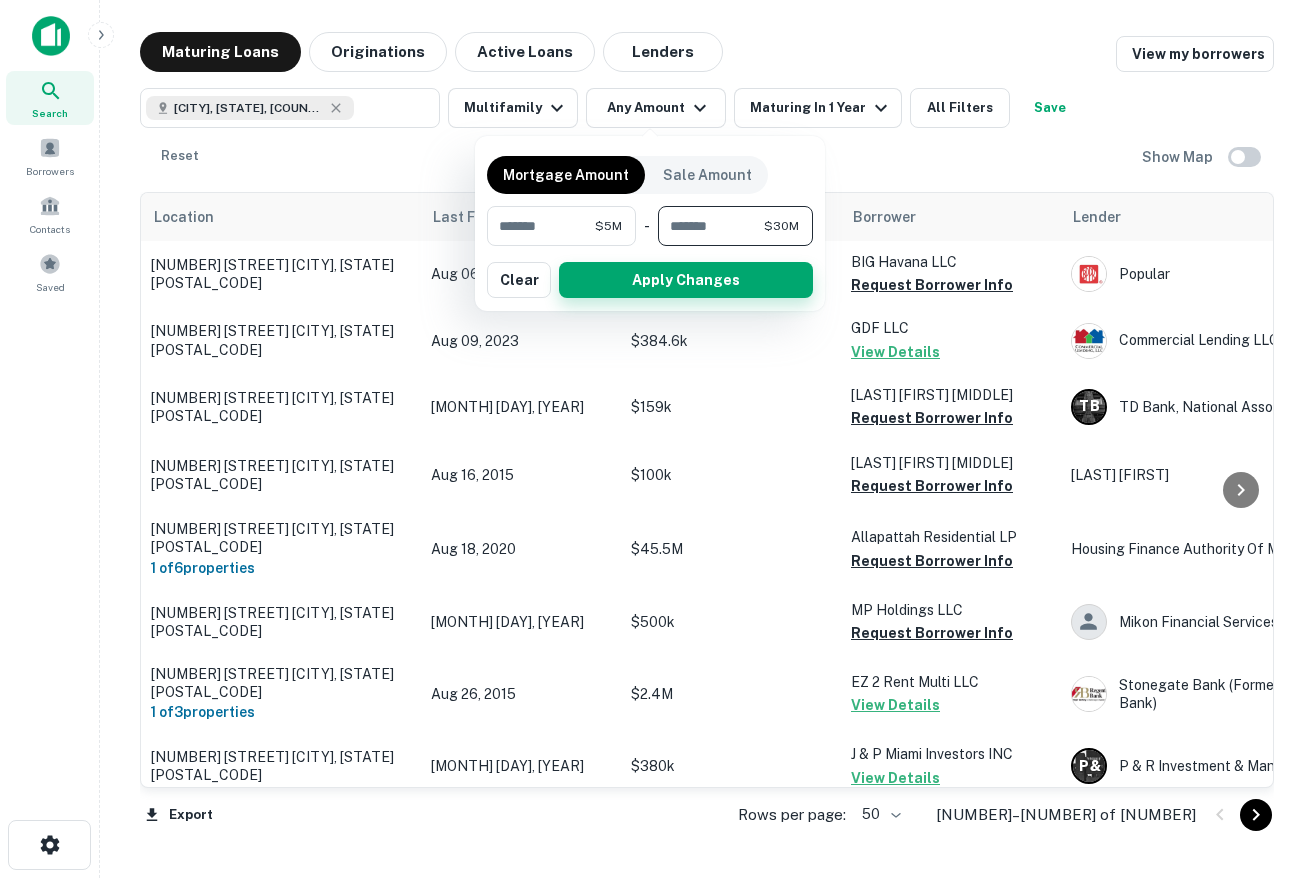 type on "********" 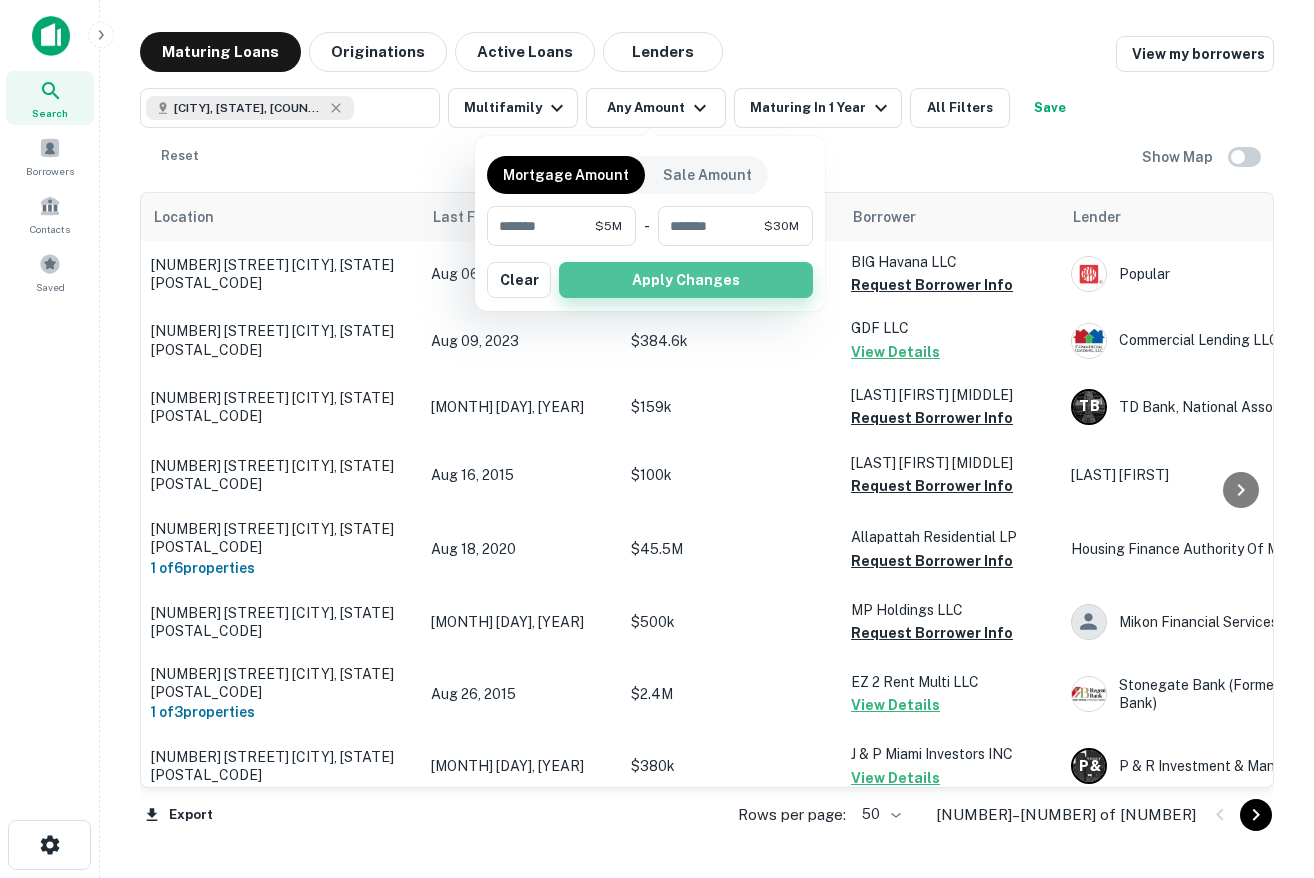 click on "Apply Changes" at bounding box center (686, 280) 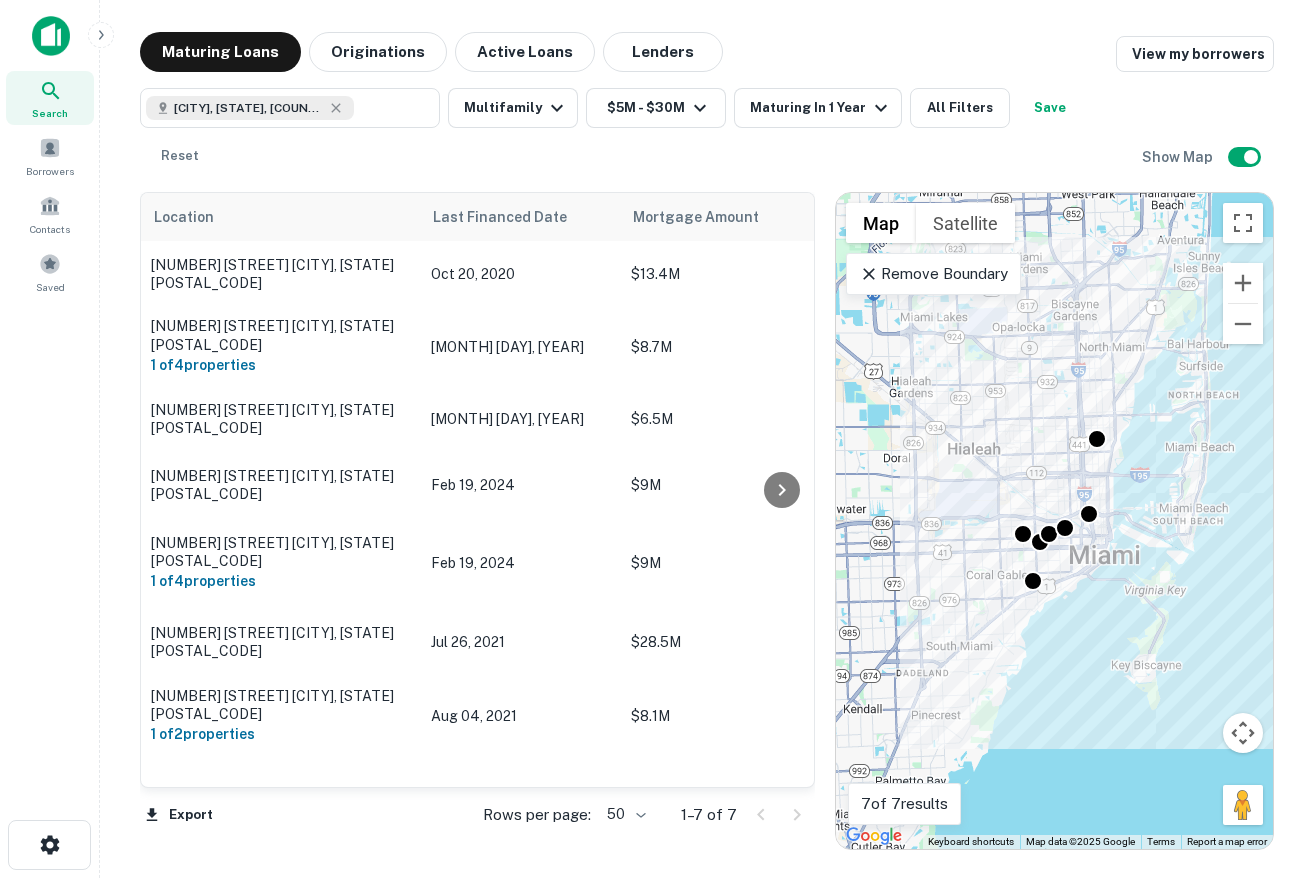 click 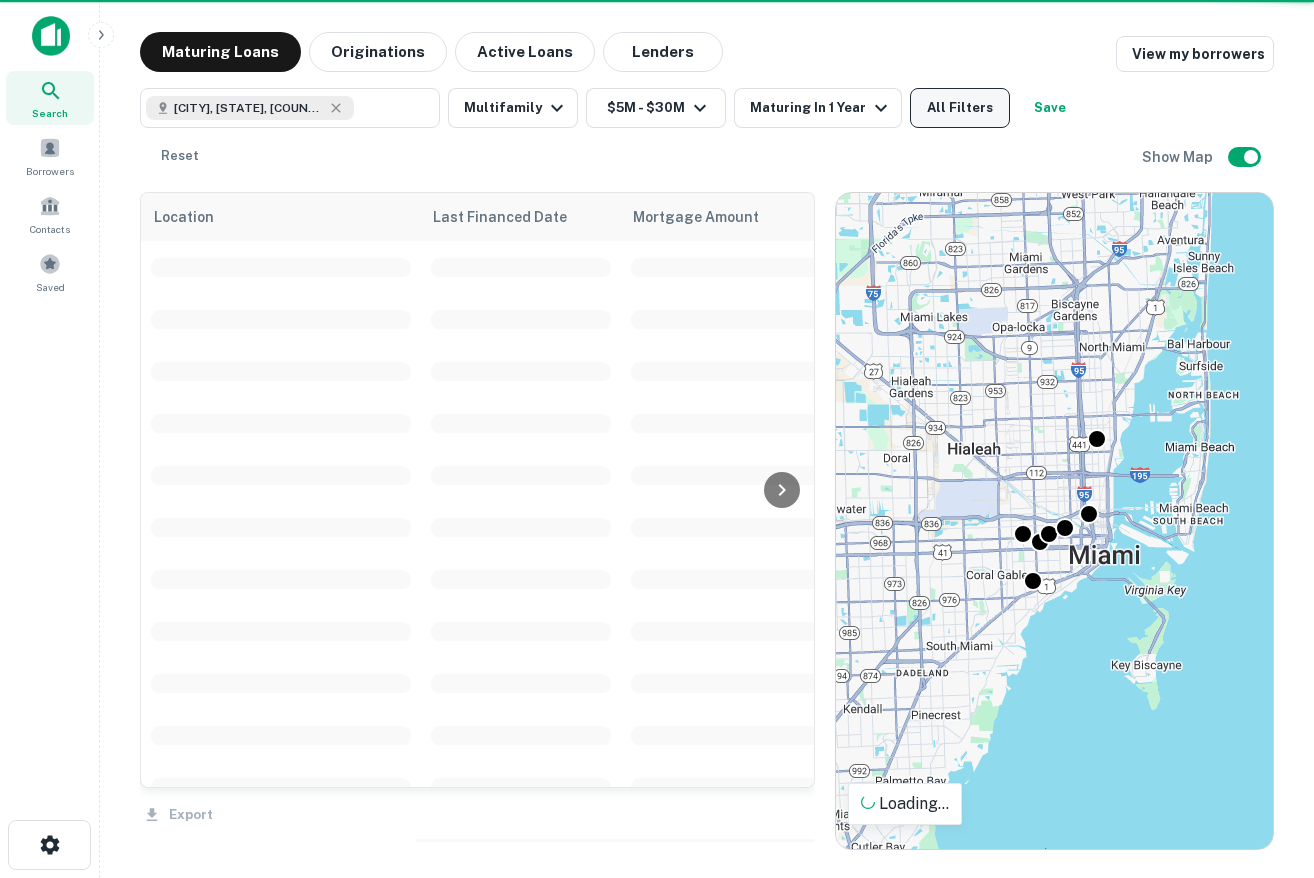 click on "All Filters" at bounding box center (960, 108) 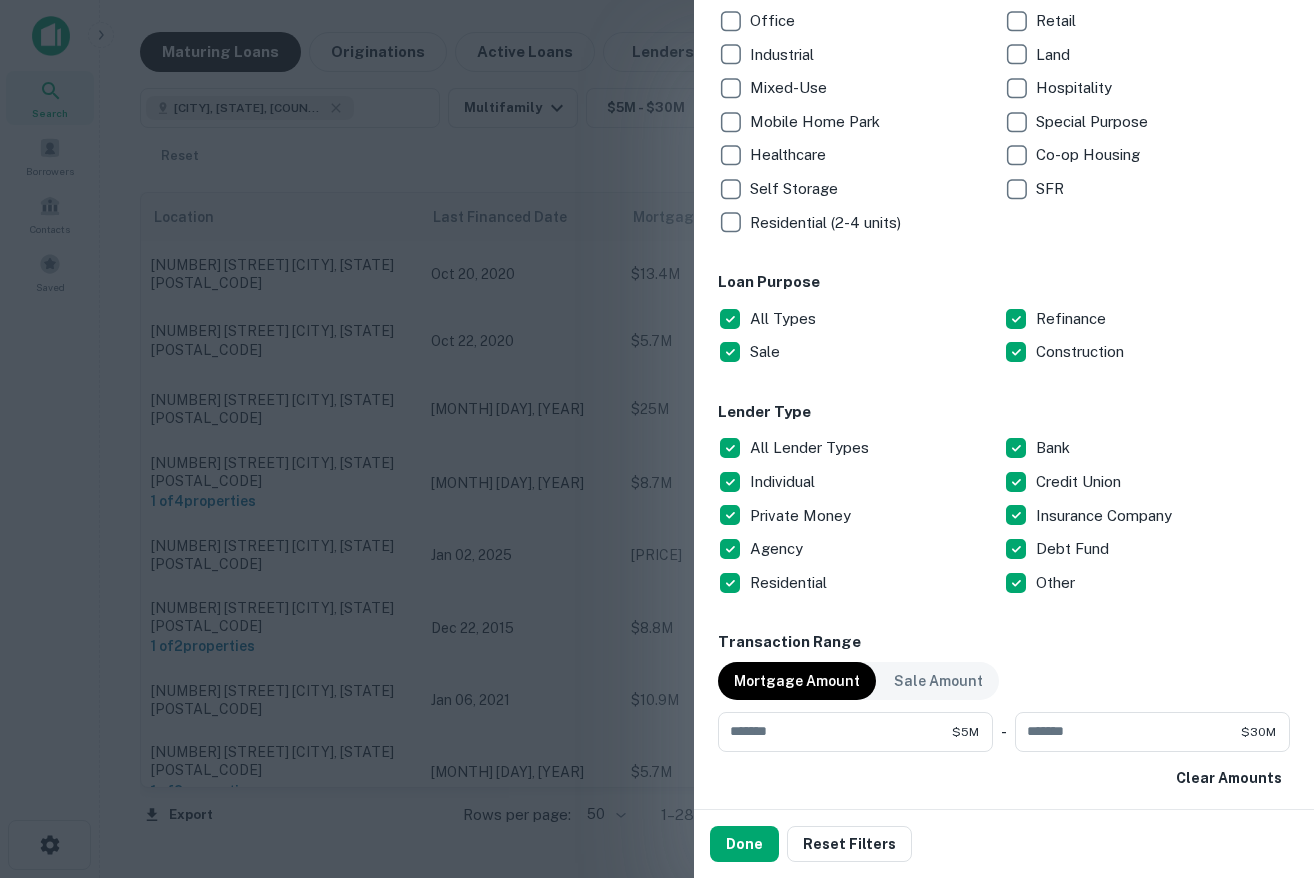 scroll, scrollTop: 770, scrollLeft: 0, axis: vertical 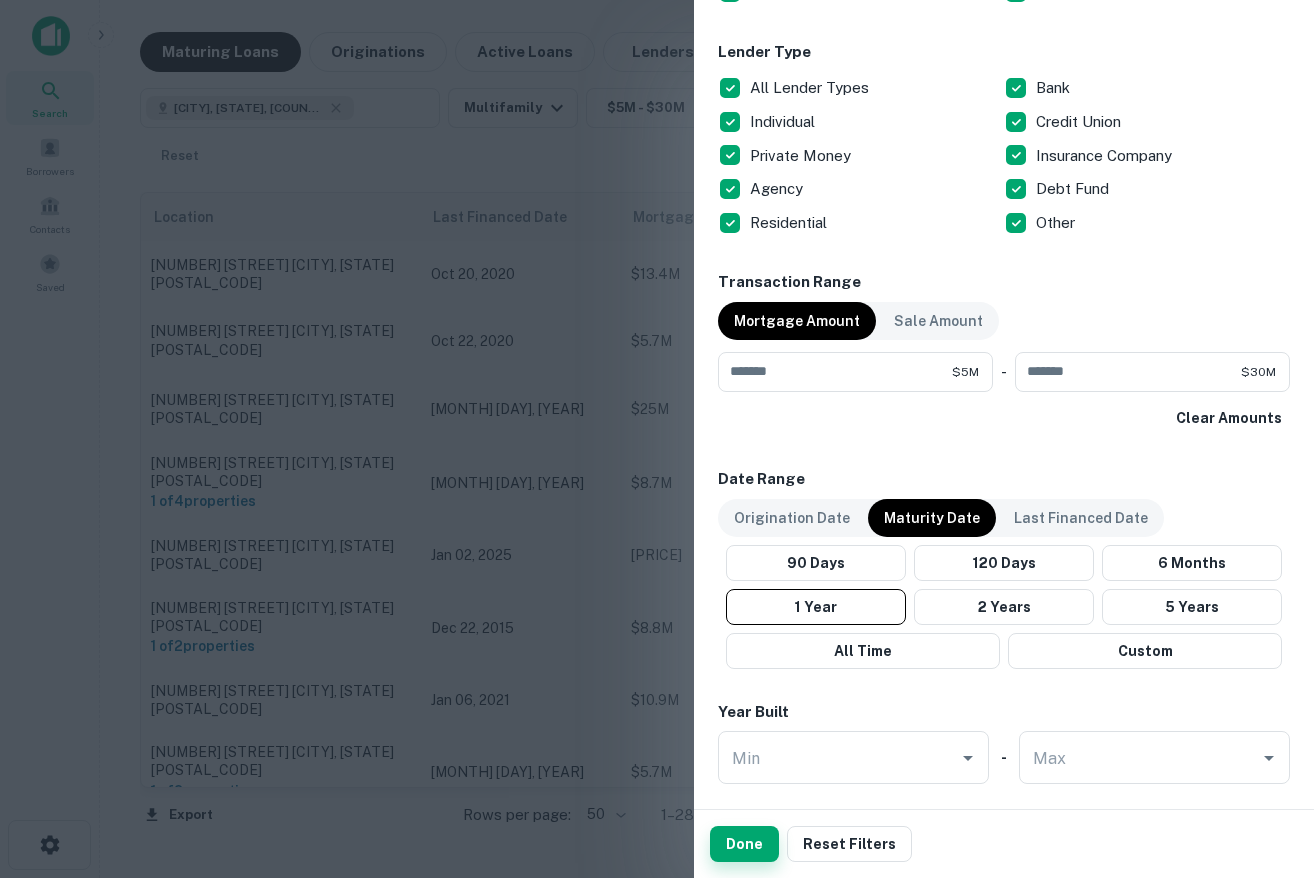 click on "Done" at bounding box center [744, 844] 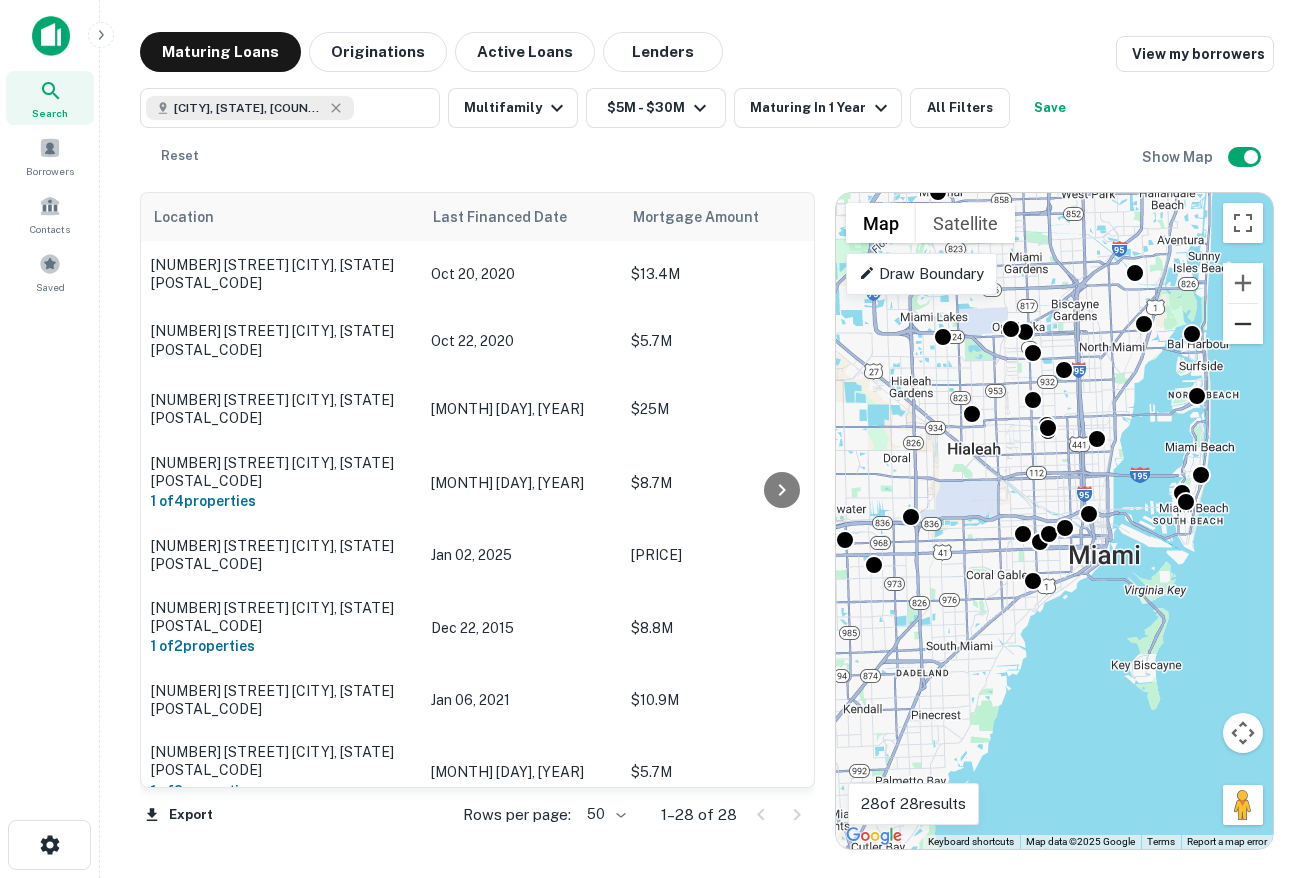 click at bounding box center [1243, 324] 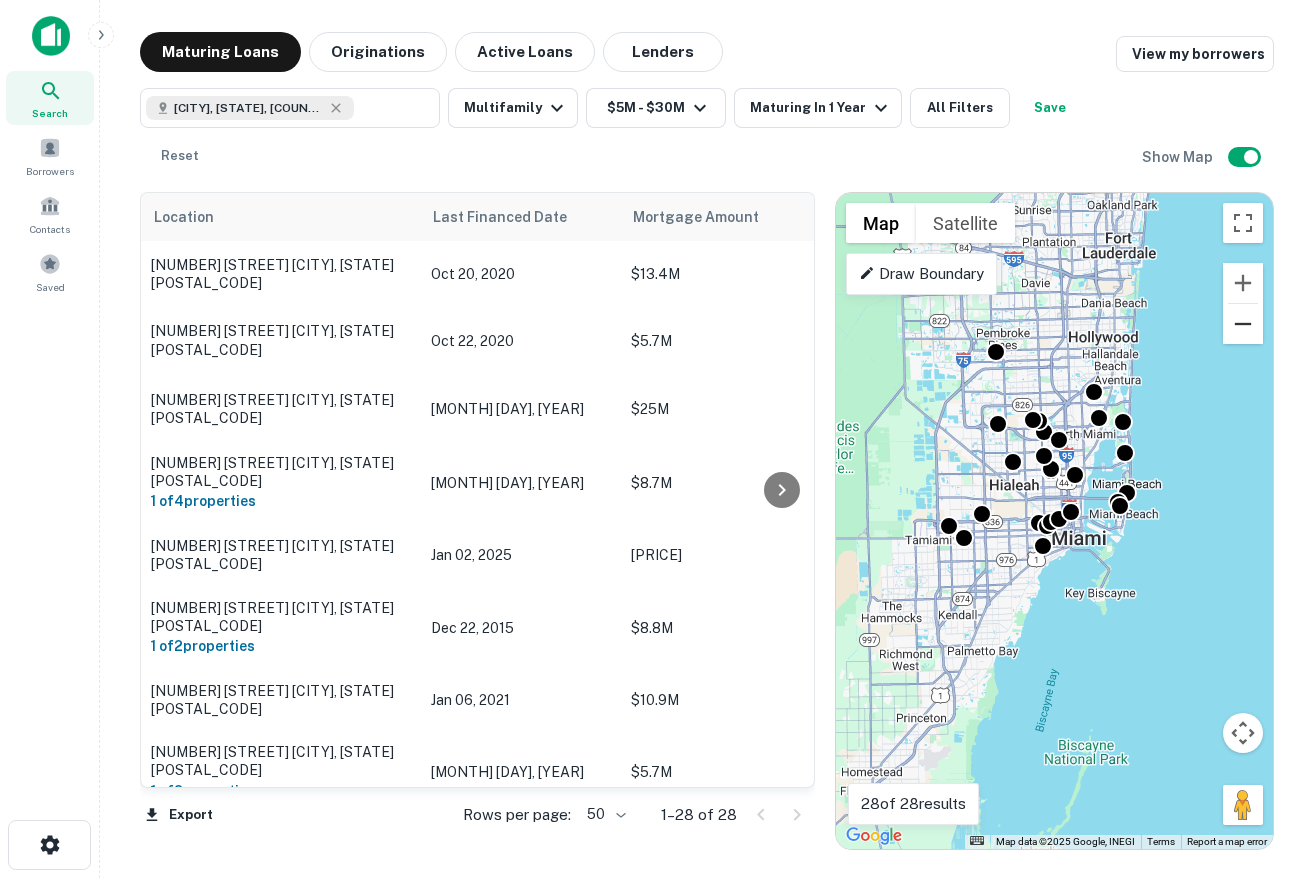 click at bounding box center (1243, 324) 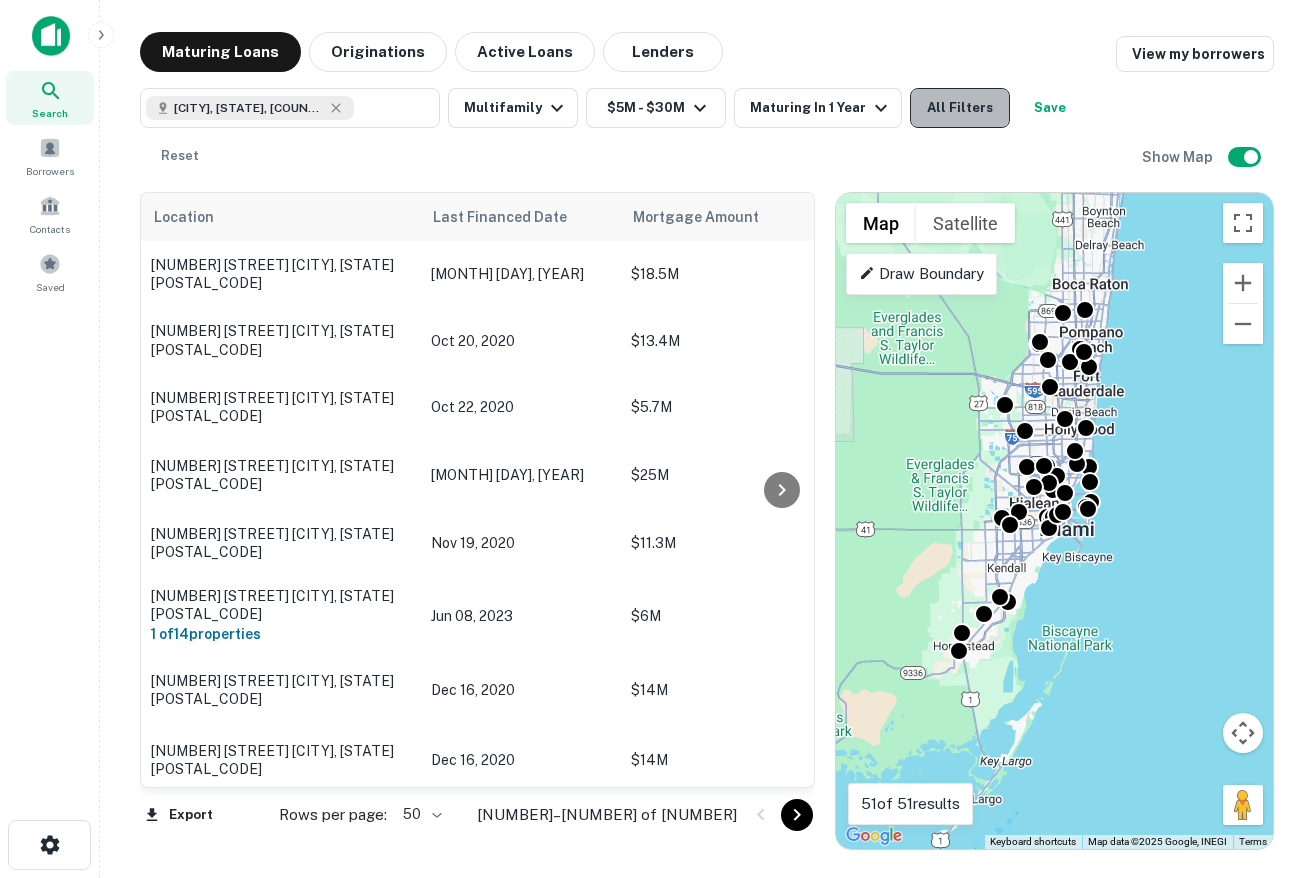 click on "All Filters" at bounding box center (960, 108) 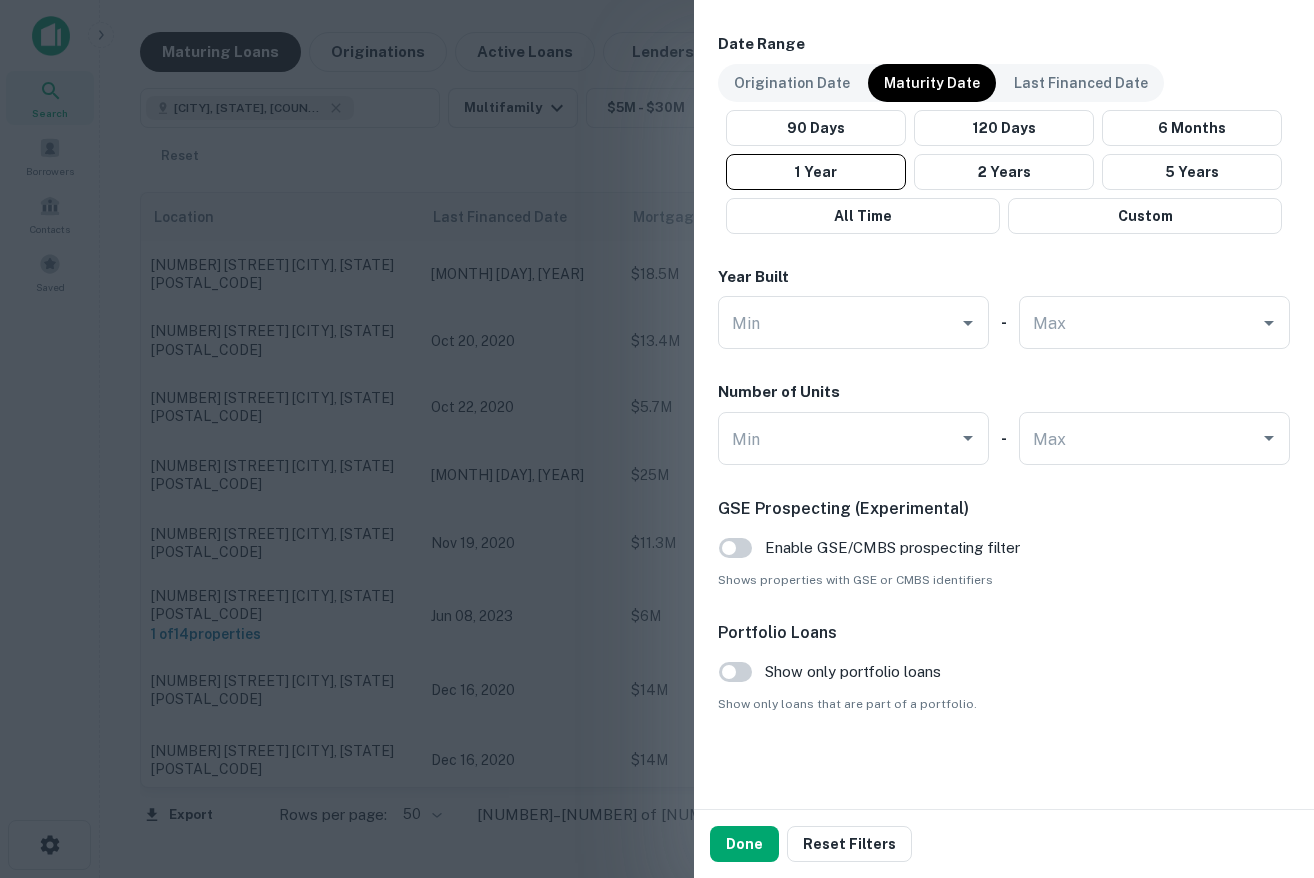 scroll, scrollTop: 0, scrollLeft: 0, axis: both 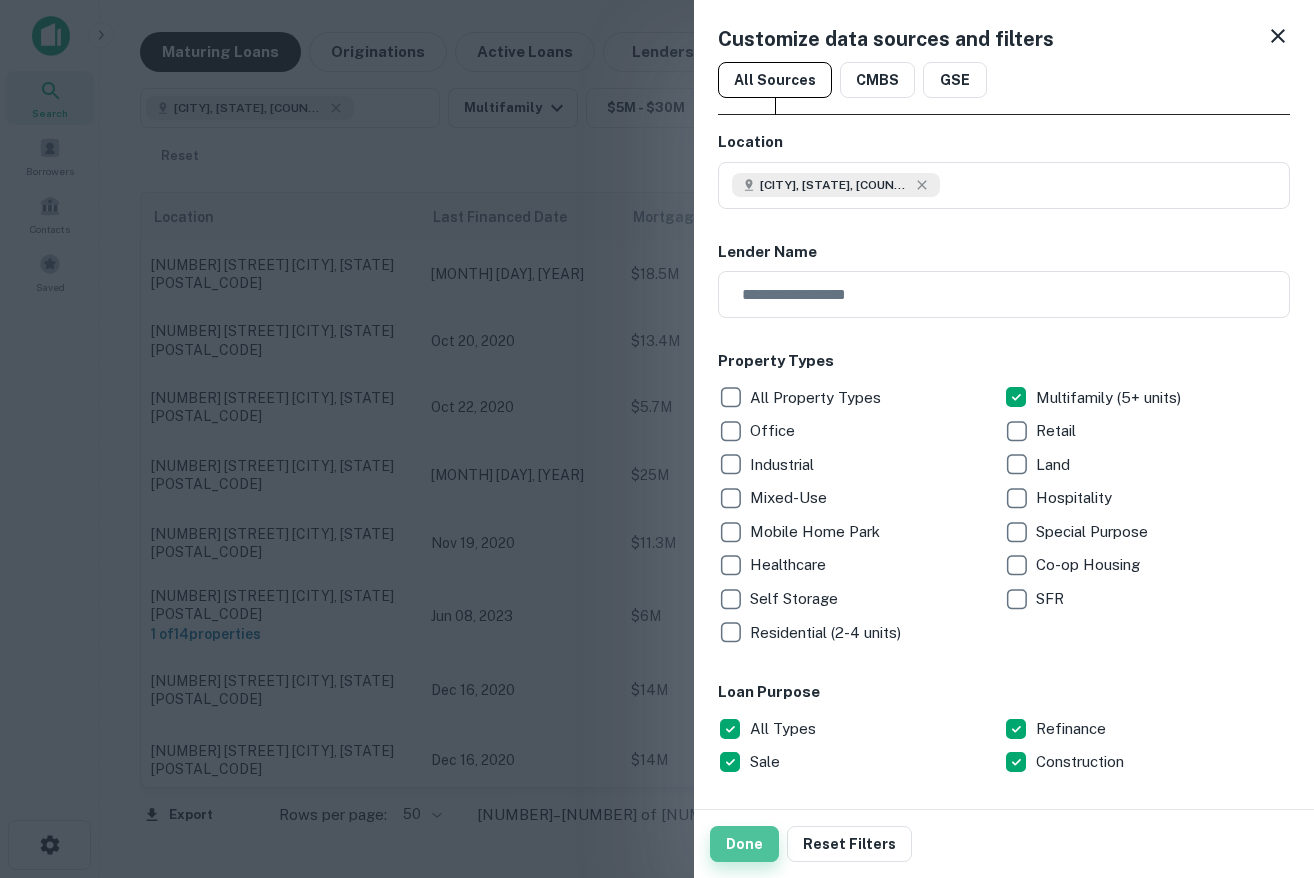 click on "Done" at bounding box center (744, 844) 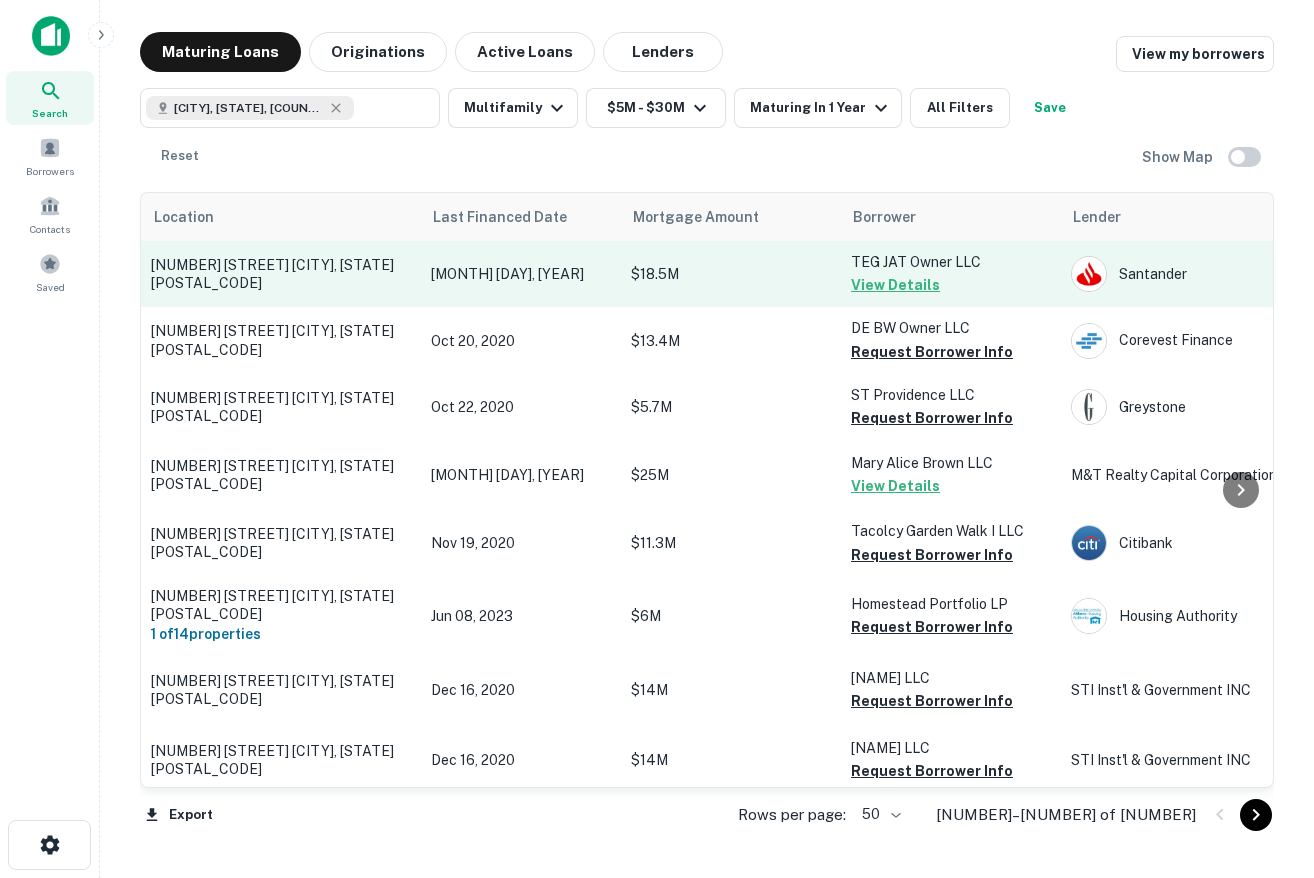 click on "$18.5M" at bounding box center [731, 274] 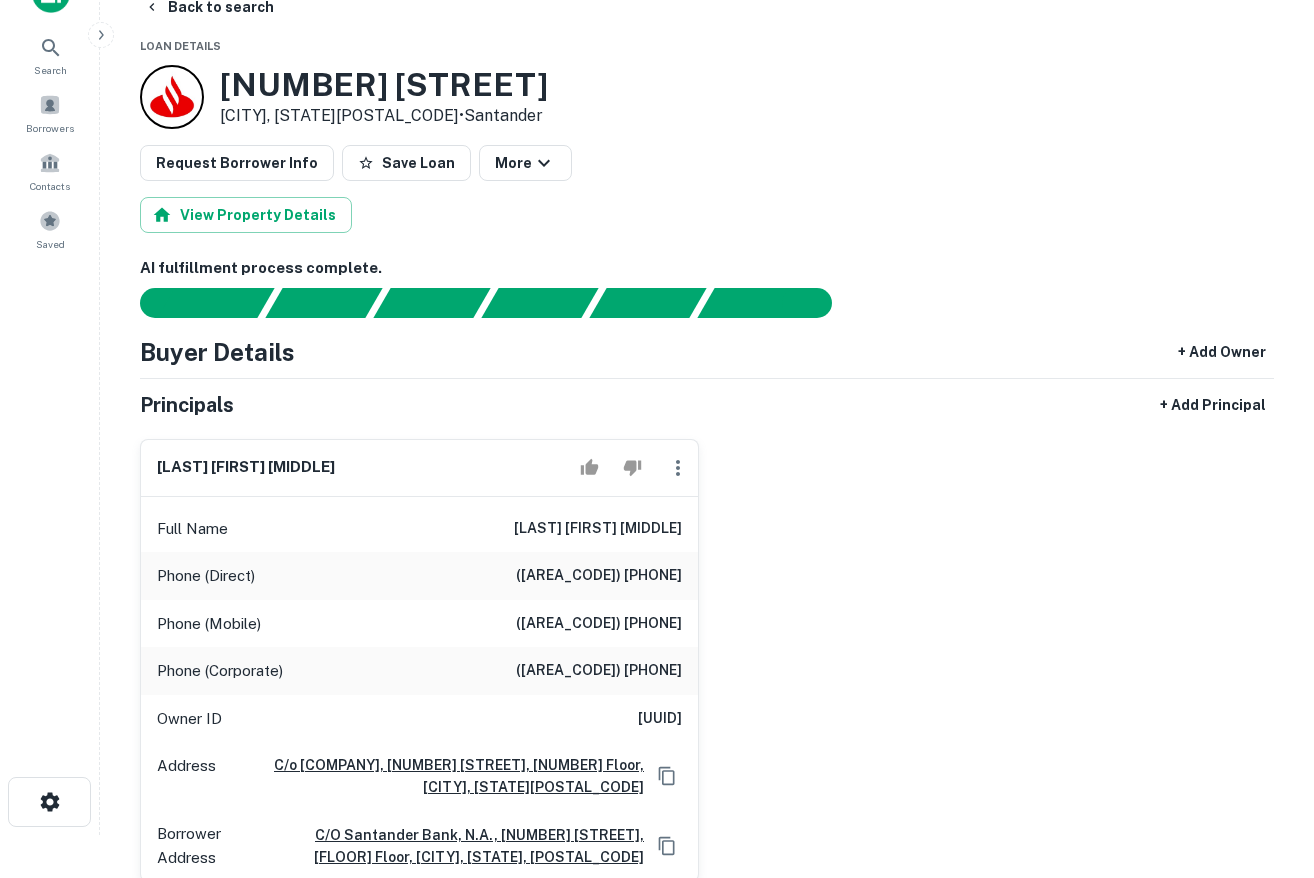 scroll, scrollTop: 266, scrollLeft: 0, axis: vertical 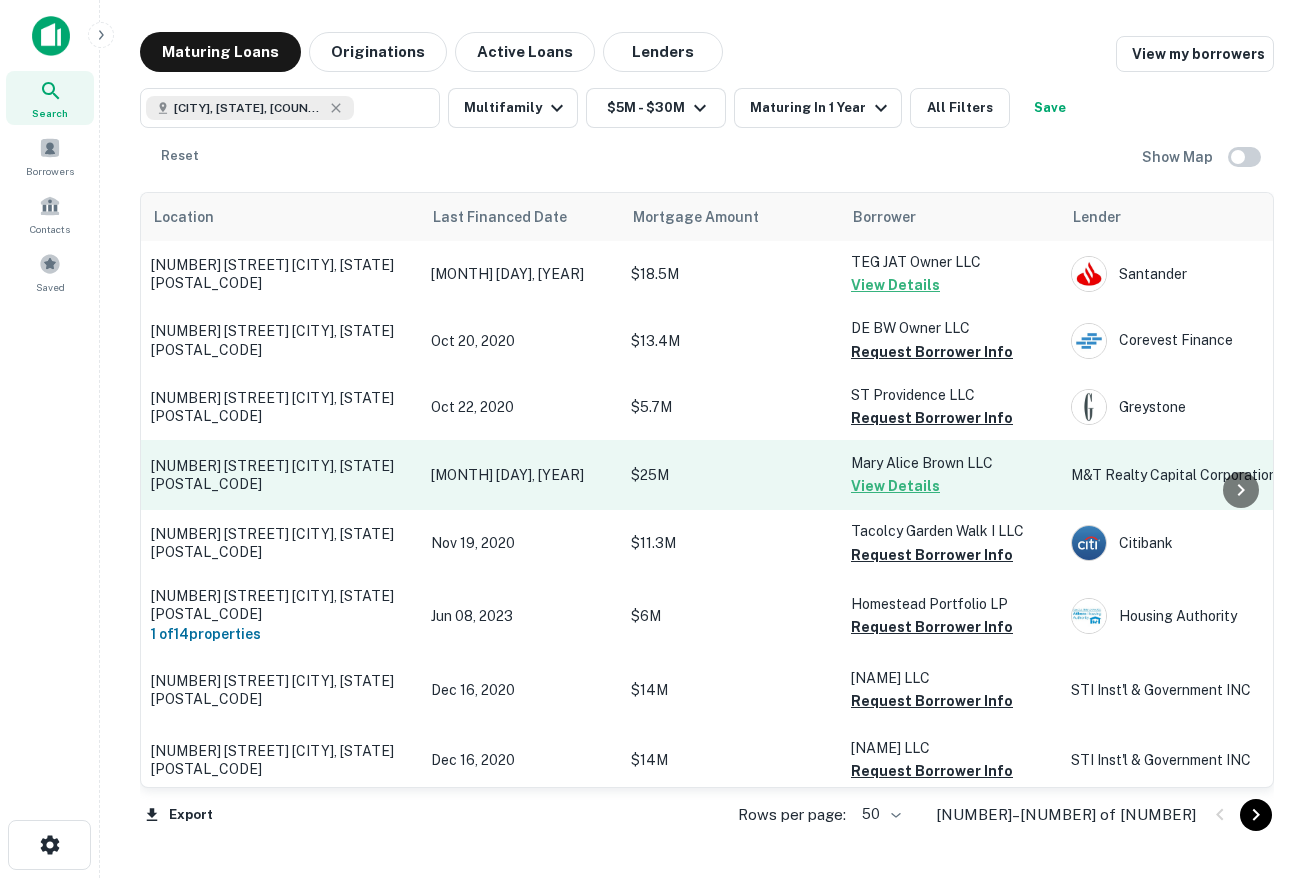 click on "$25M" at bounding box center [731, 475] 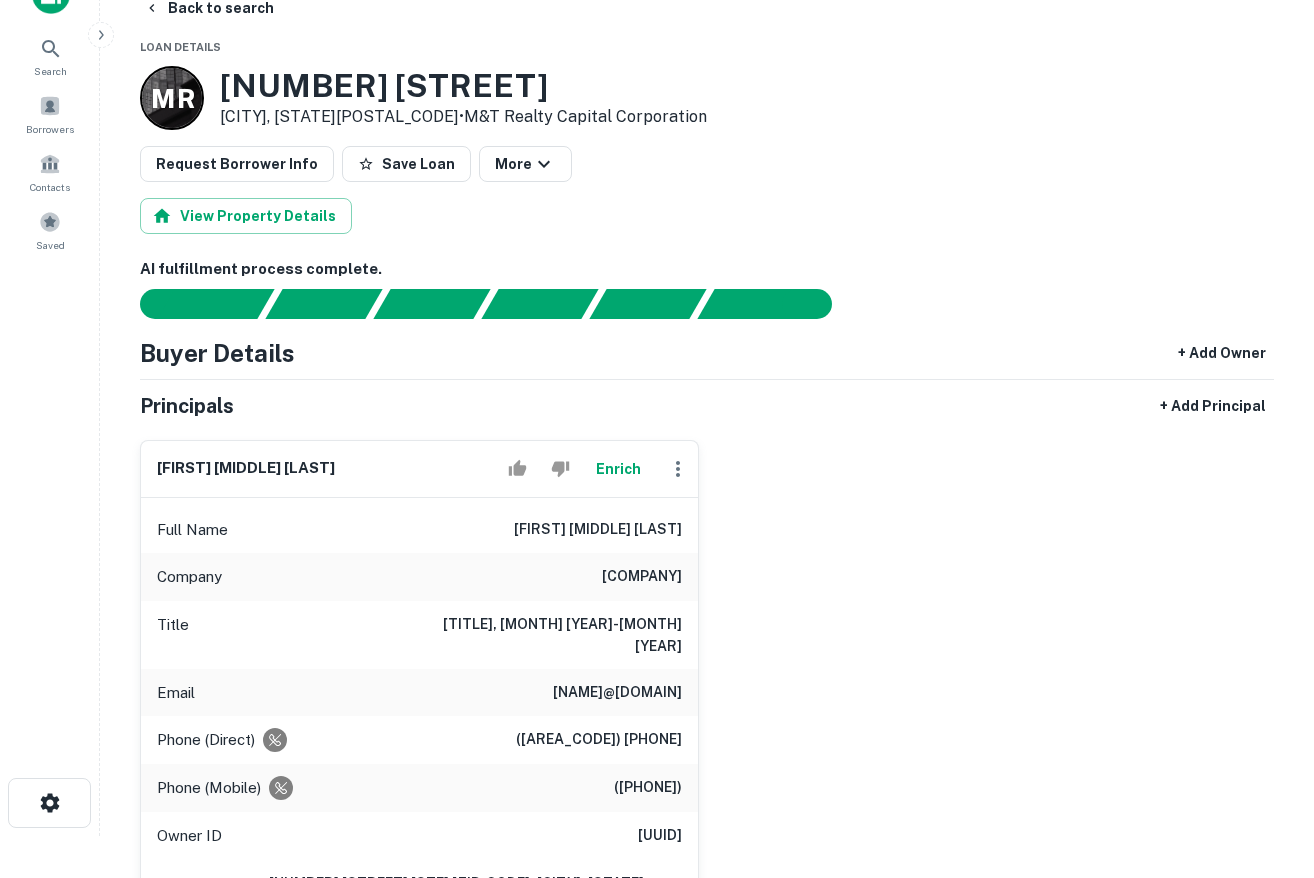scroll, scrollTop: 0, scrollLeft: 0, axis: both 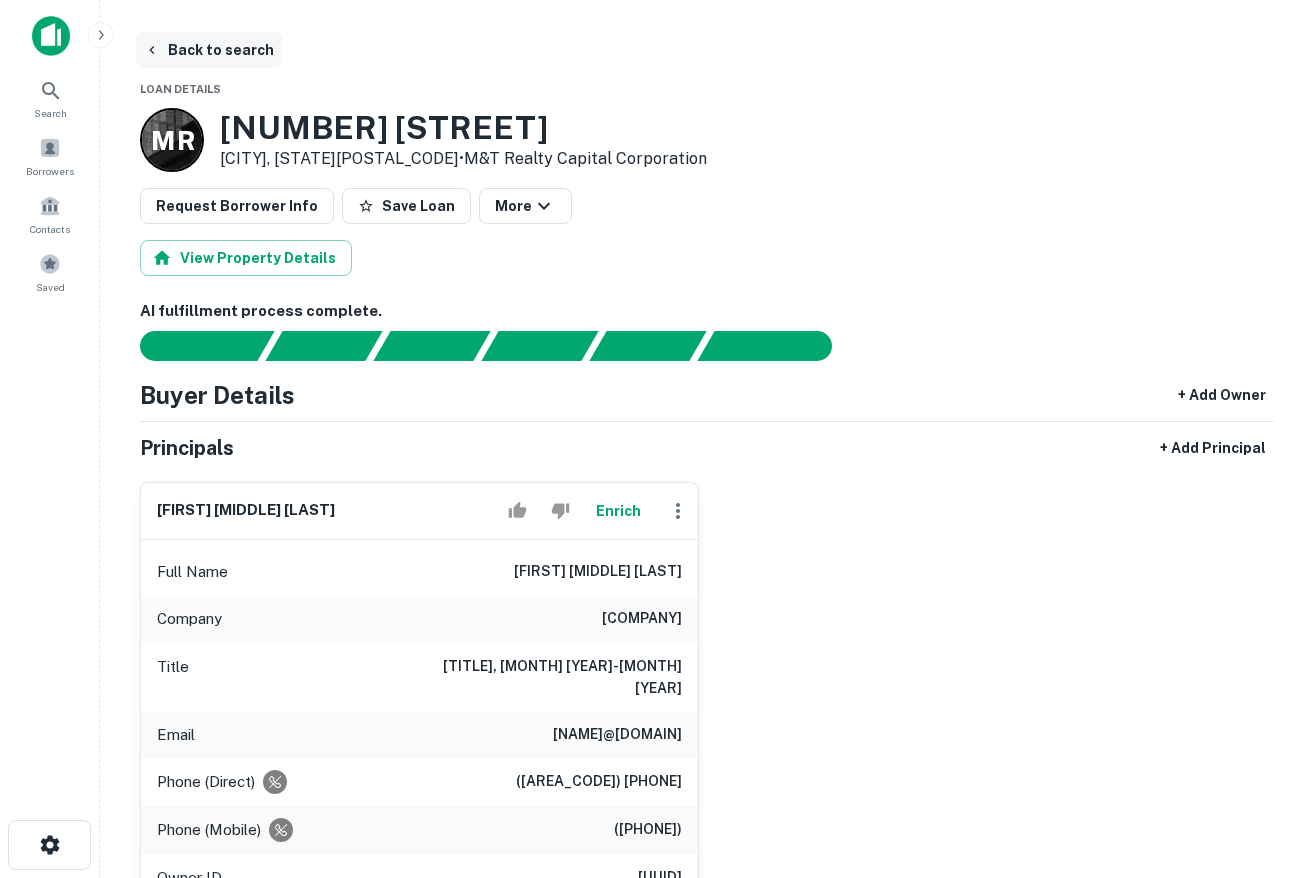 click on "Back to search" at bounding box center [209, 50] 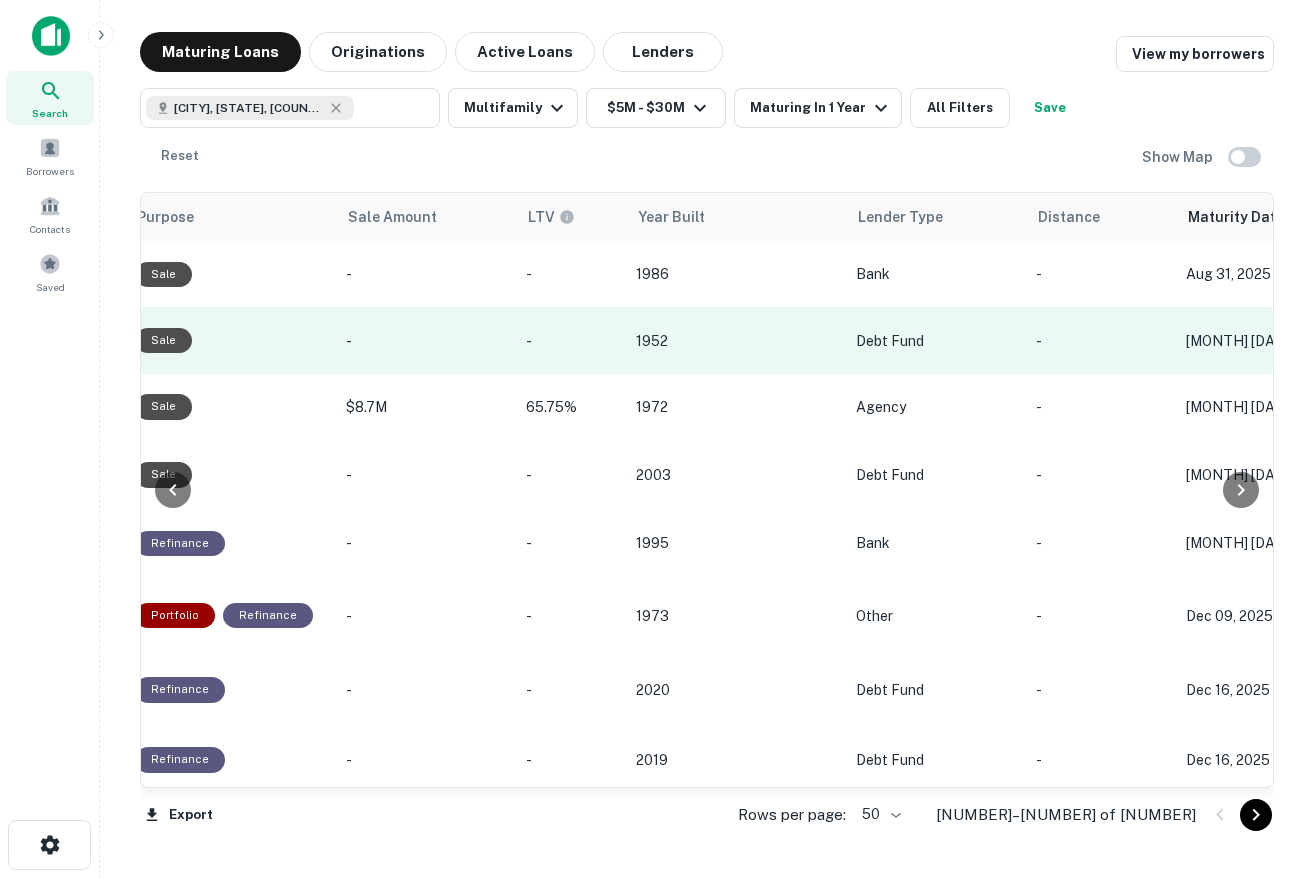 scroll, scrollTop: 0, scrollLeft: 1896, axis: horizontal 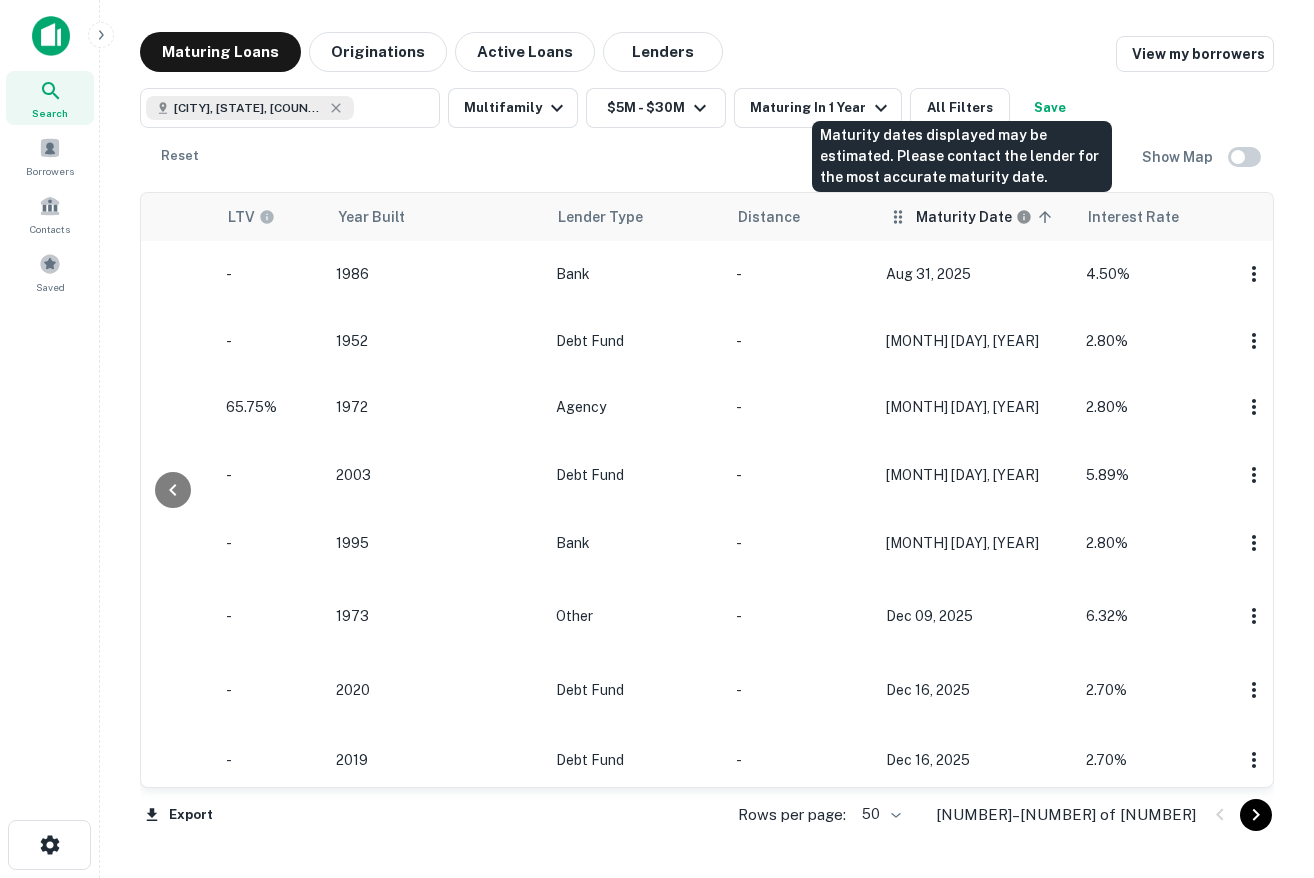 click on "Maturity Date" at bounding box center (964, 217) 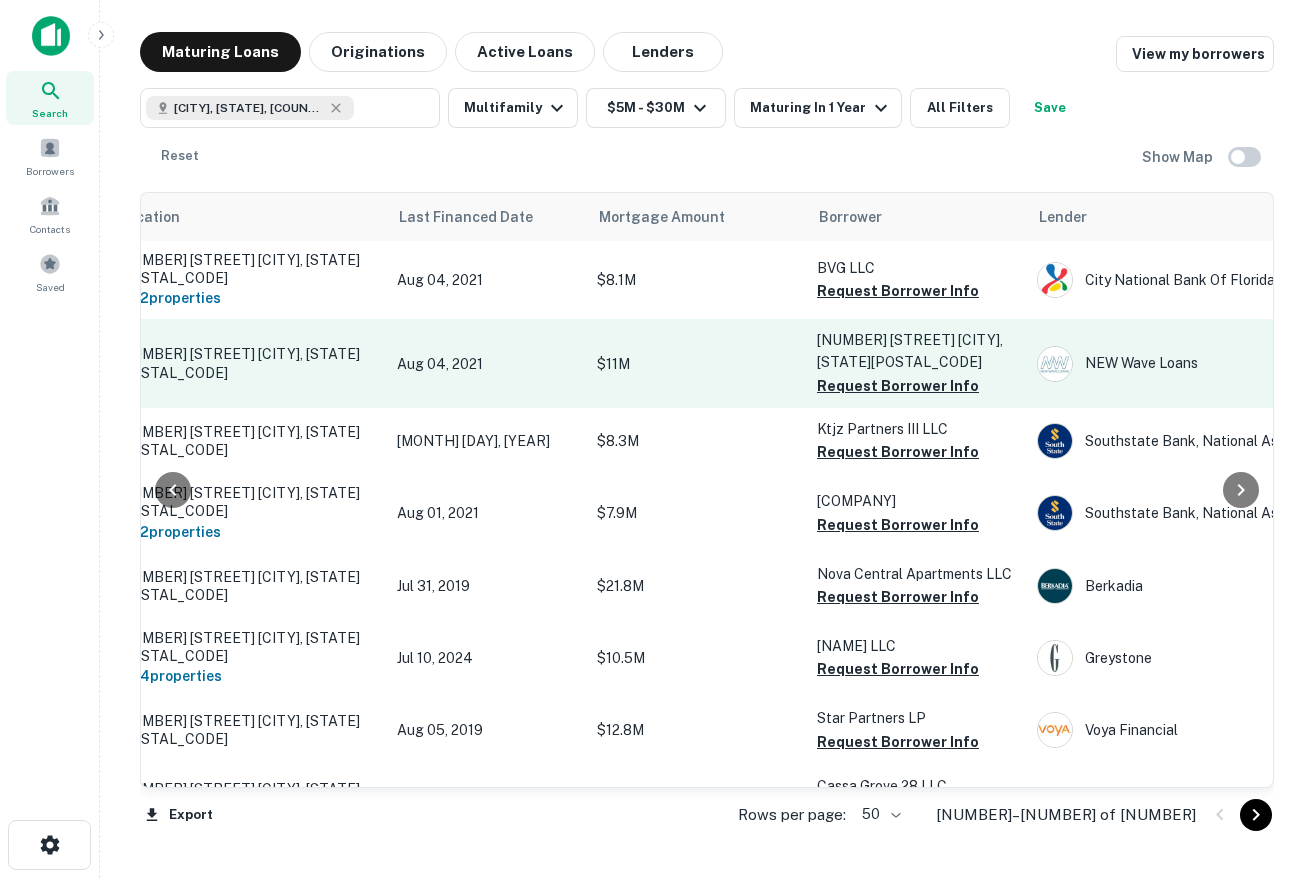 scroll, scrollTop: 0, scrollLeft: 0, axis: both 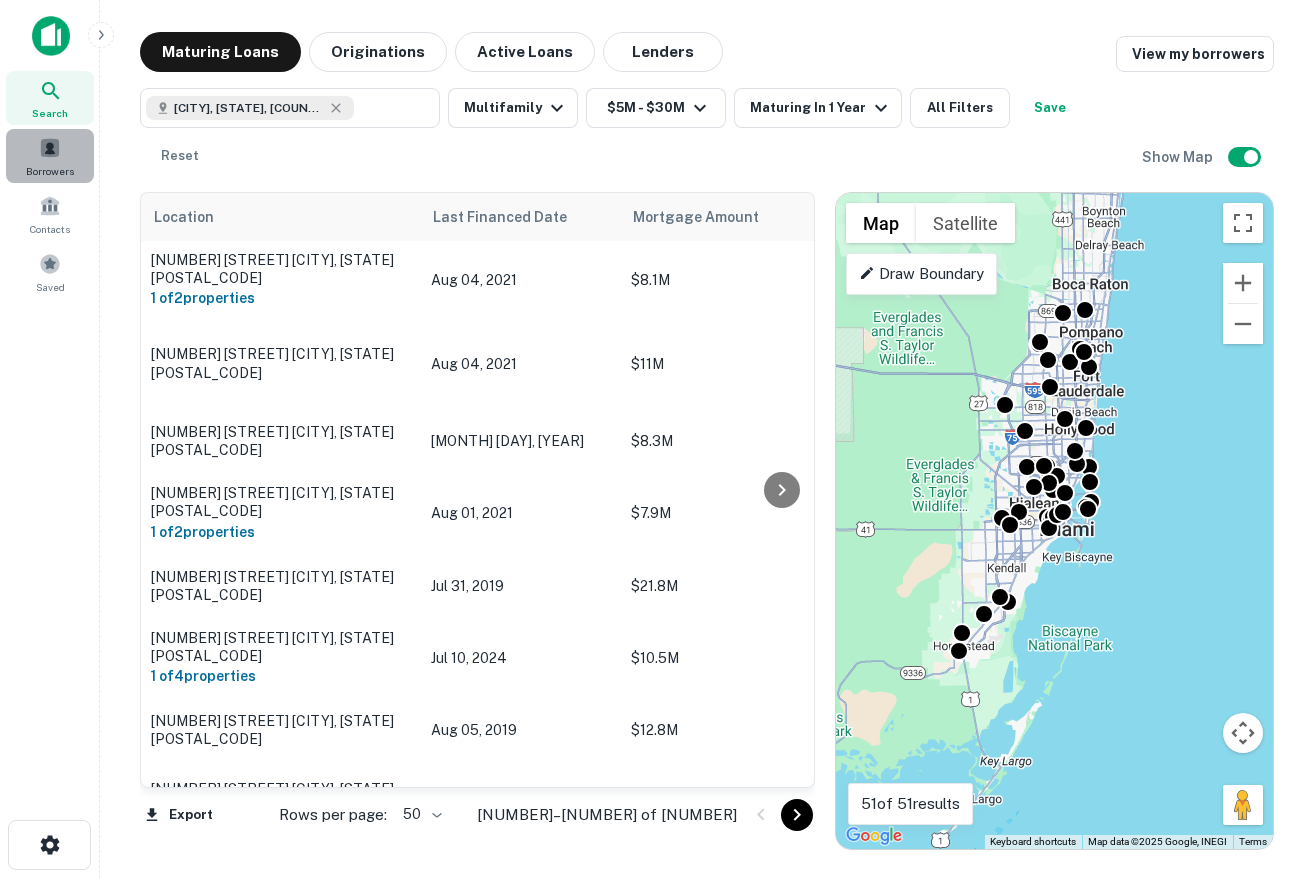 click at bounding box center [50, 148] 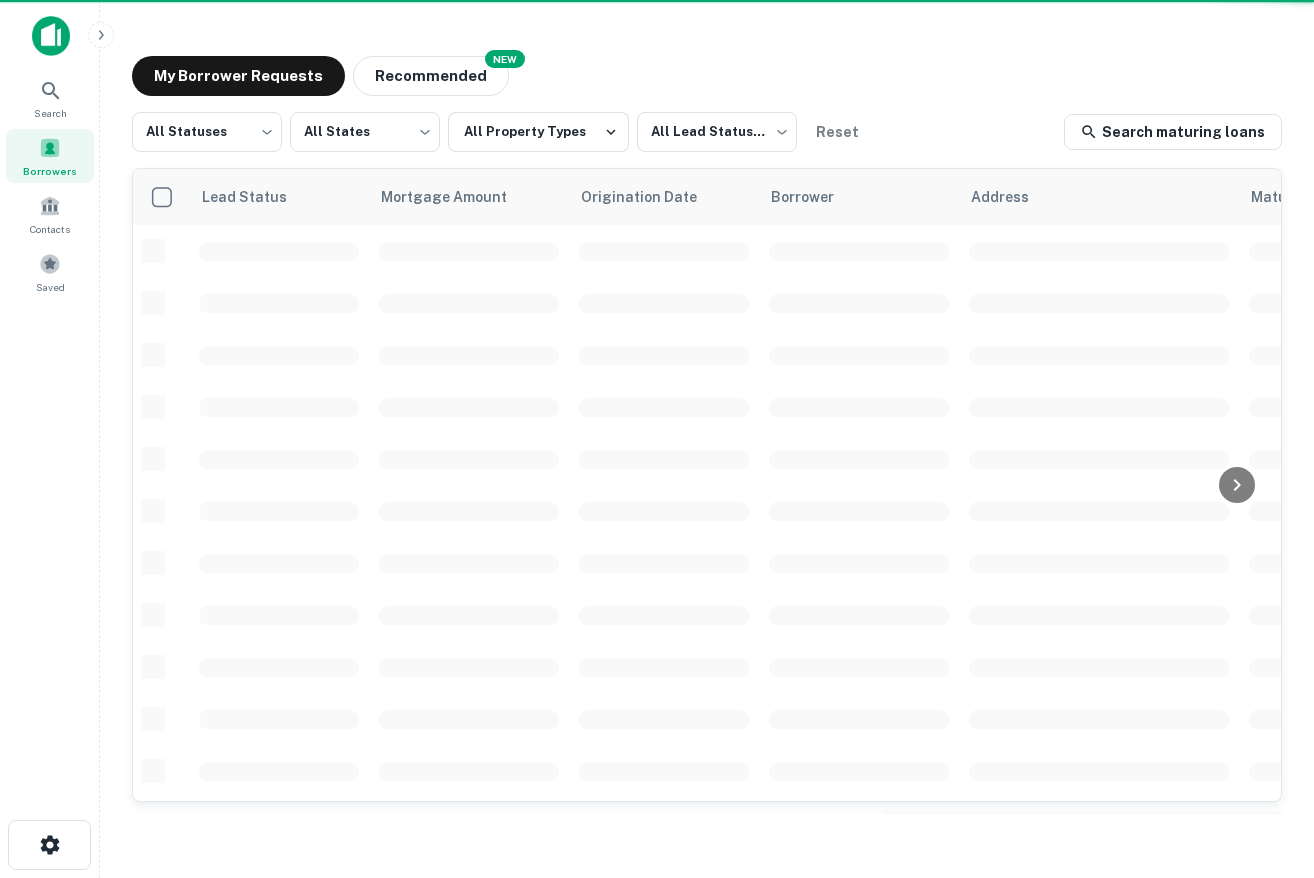 scroll, scrollTop: 0, scrollLeft: 0, axis: both 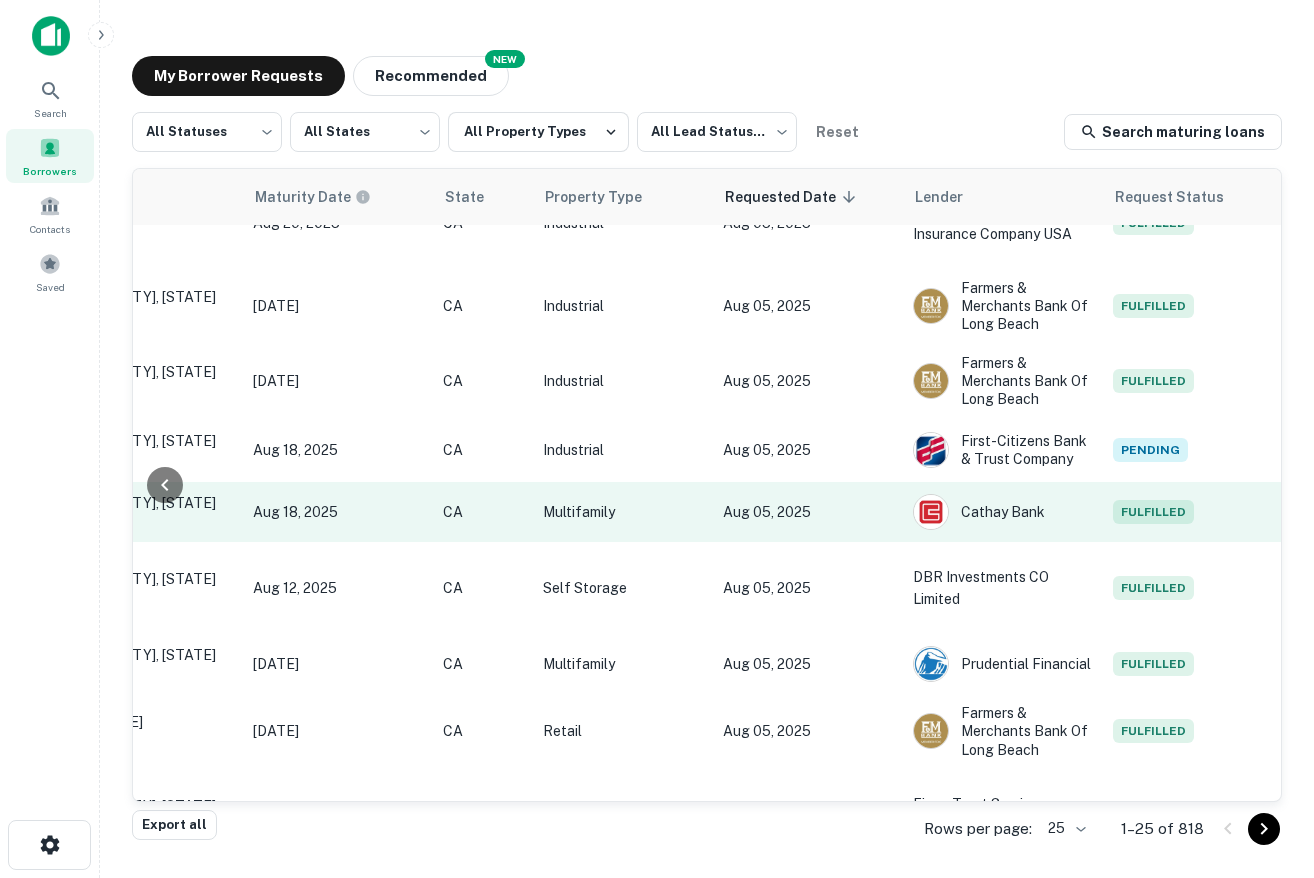 click on "Aug 05, 2025" at bounding box center [808, 512] 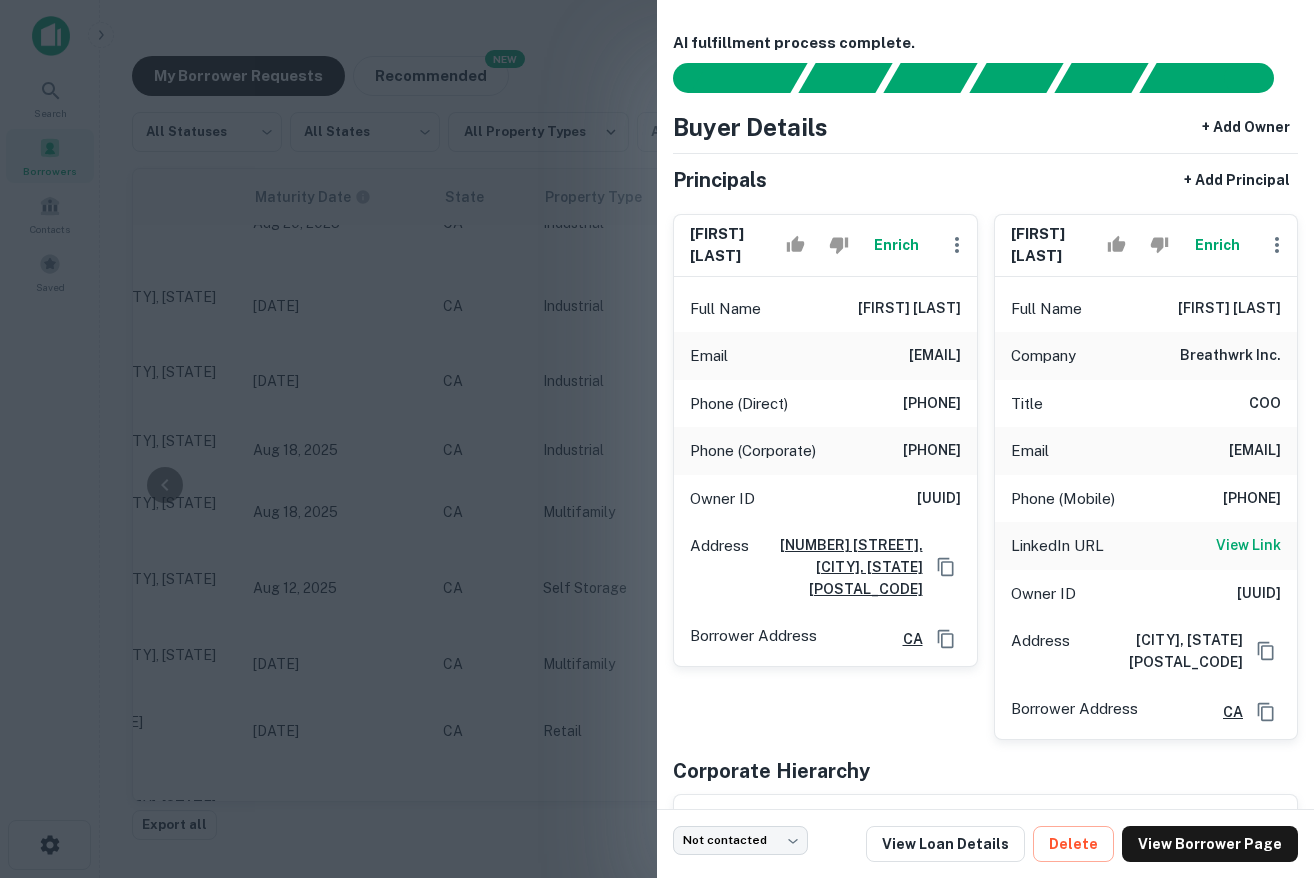 click at bounding box center (657, 439) 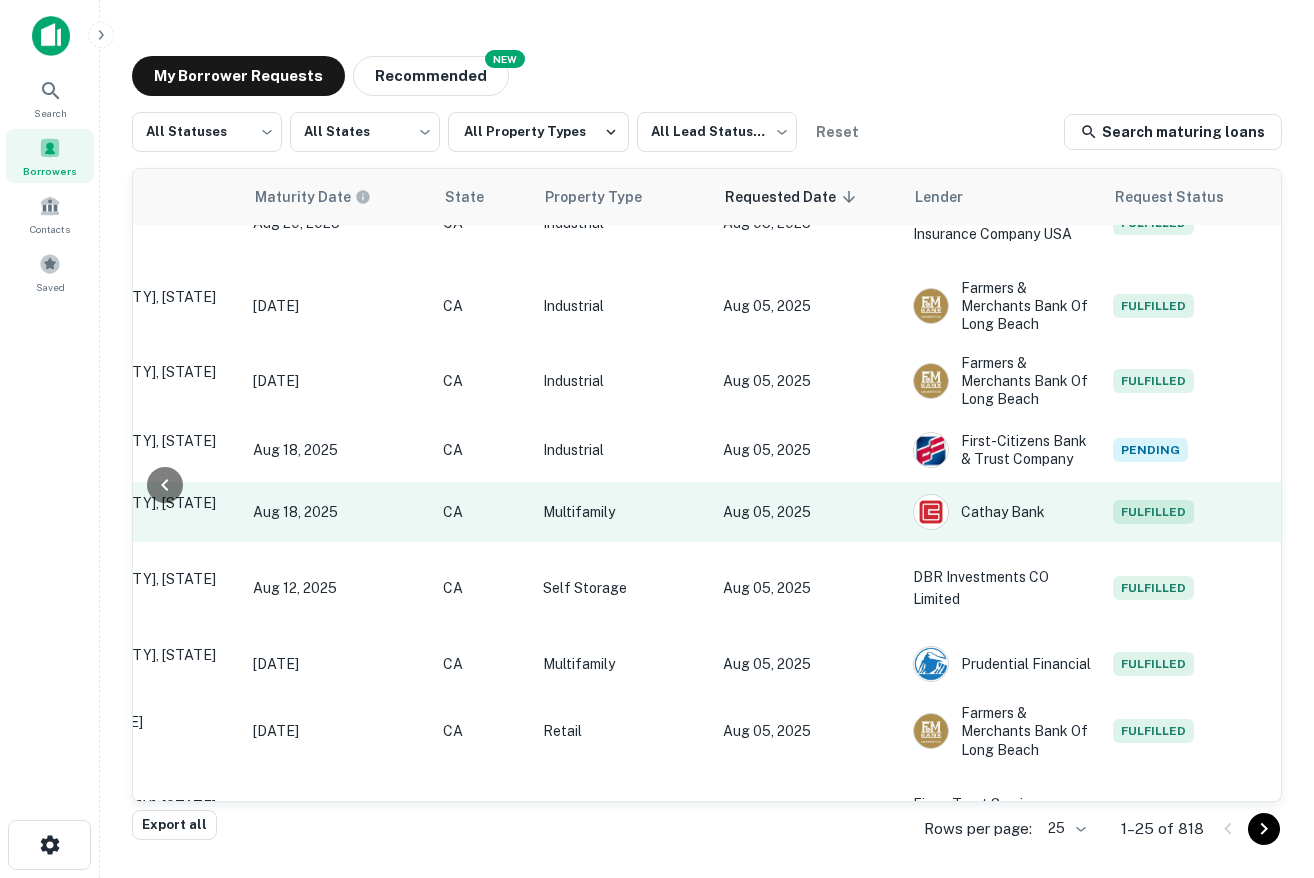 scroll, scrollTop: 0, scrollLeft: 998, axis: horizontal 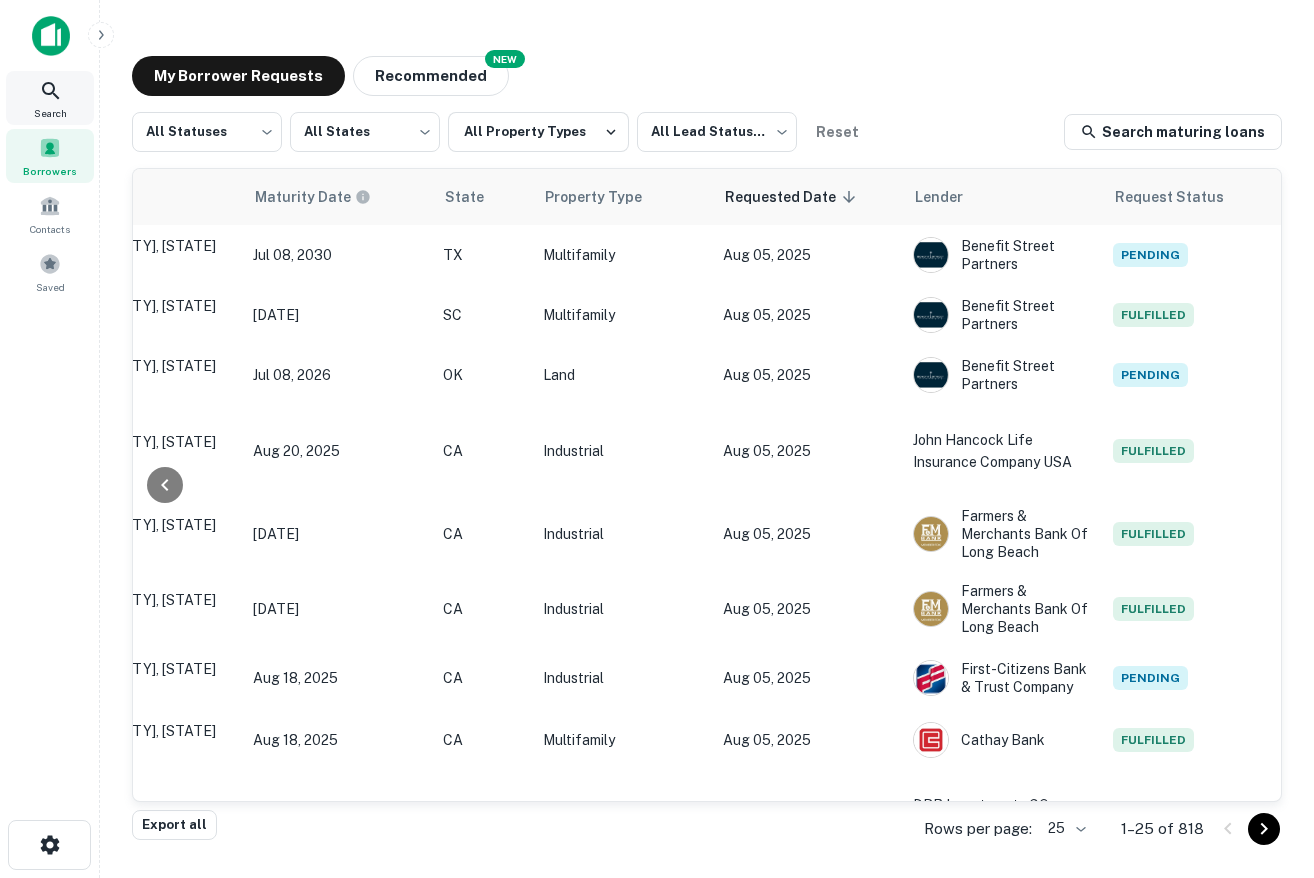 click 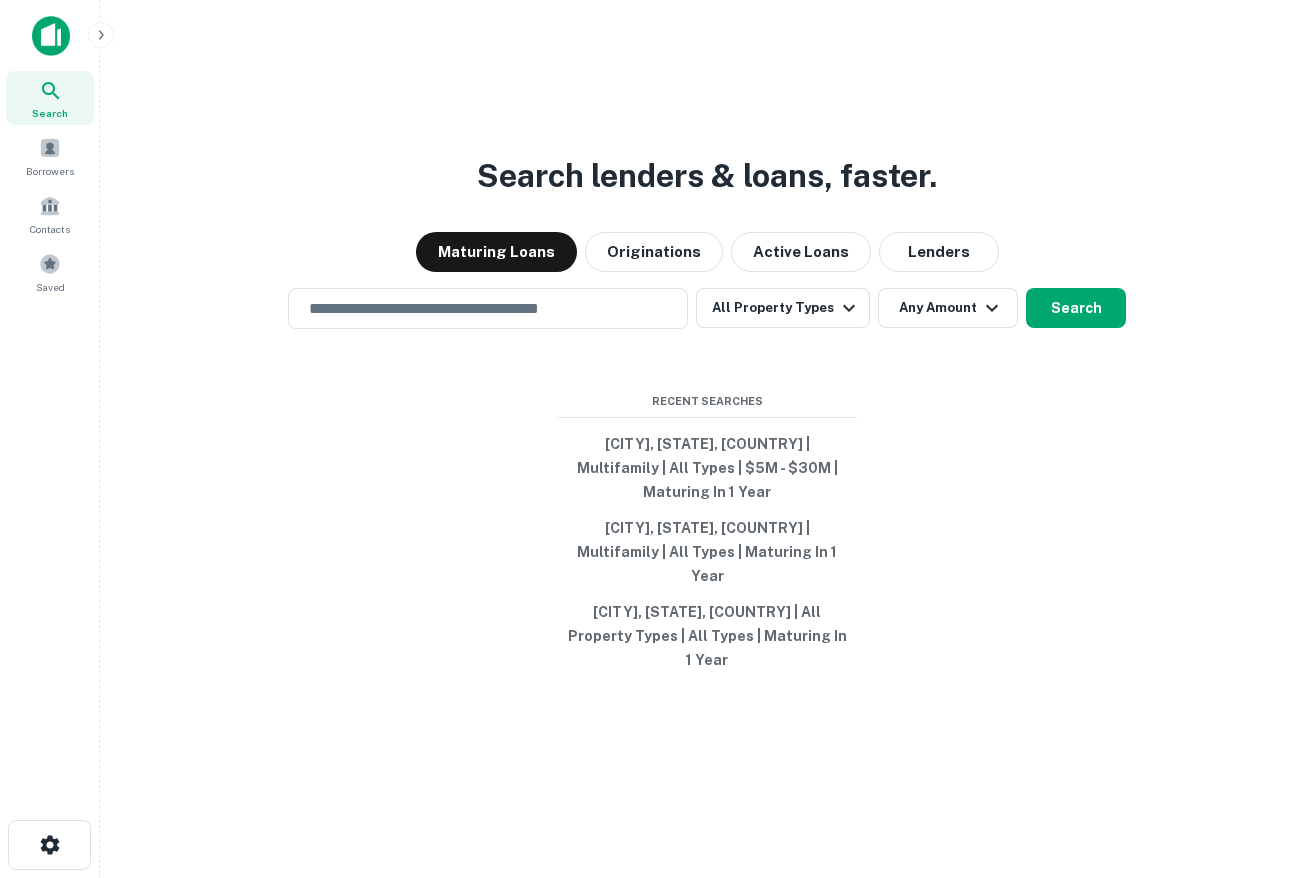scroll, scrollTop: 0, scrollLeft: 0, axis: both 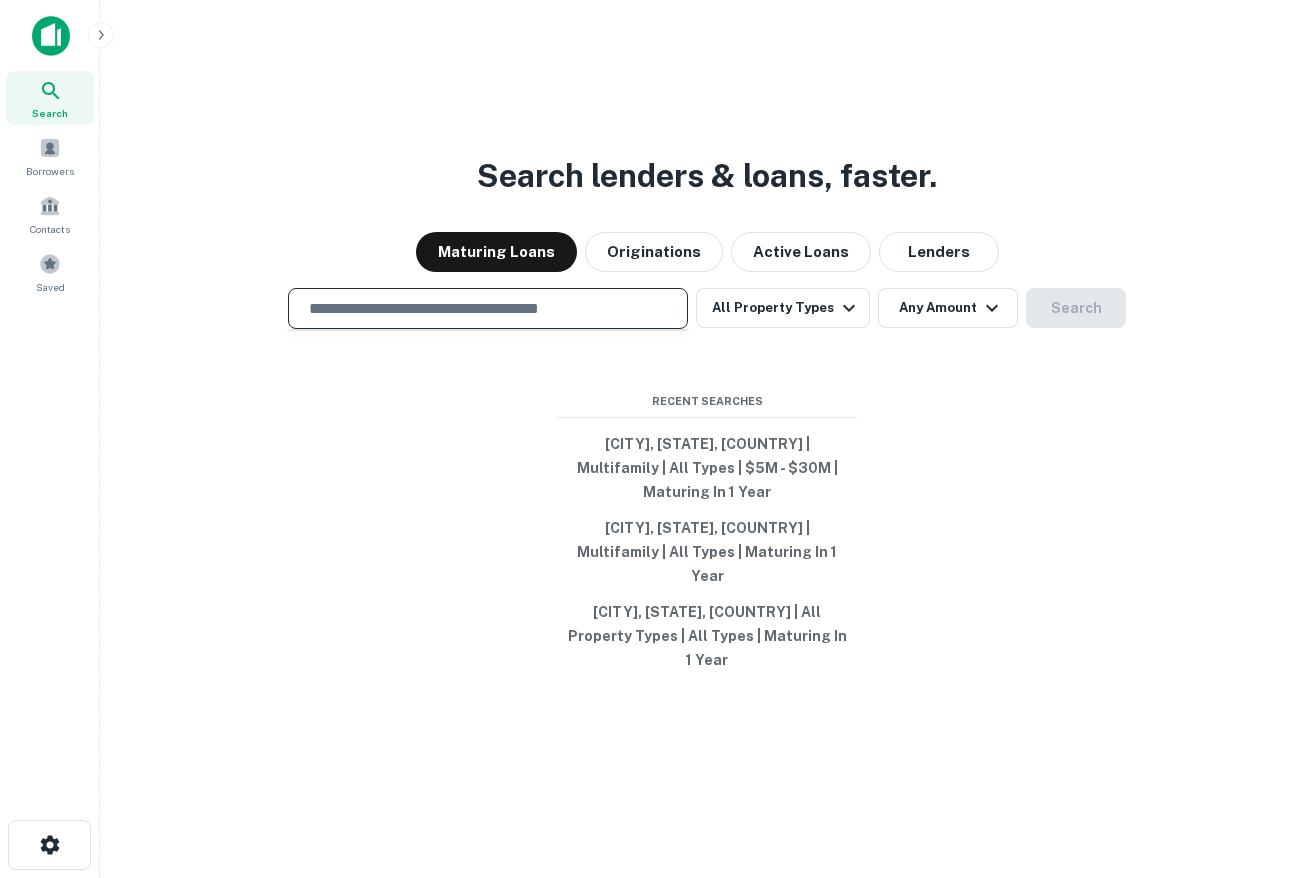 click at bounding box center [488, 308] 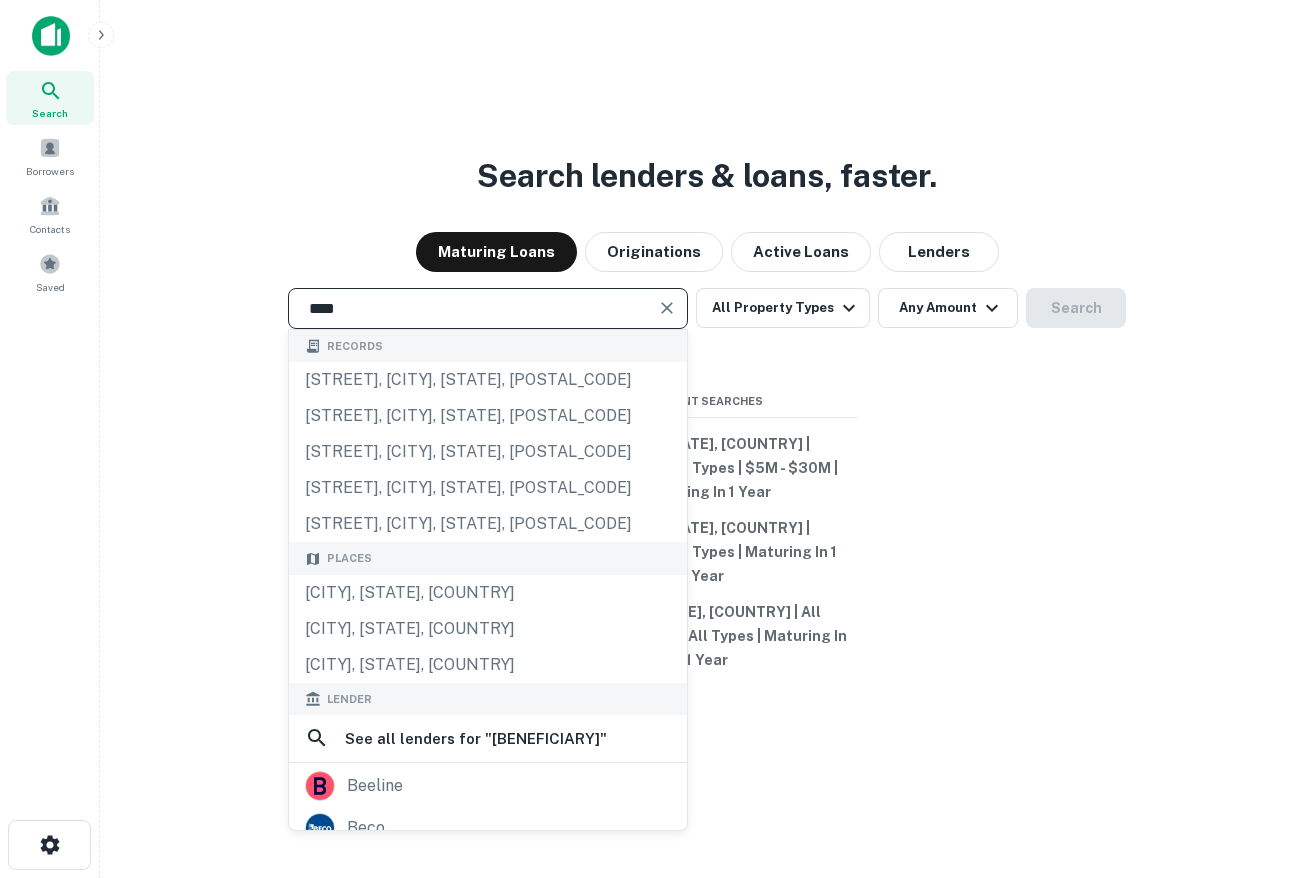 click on "****" at bounding box center [473, 308] 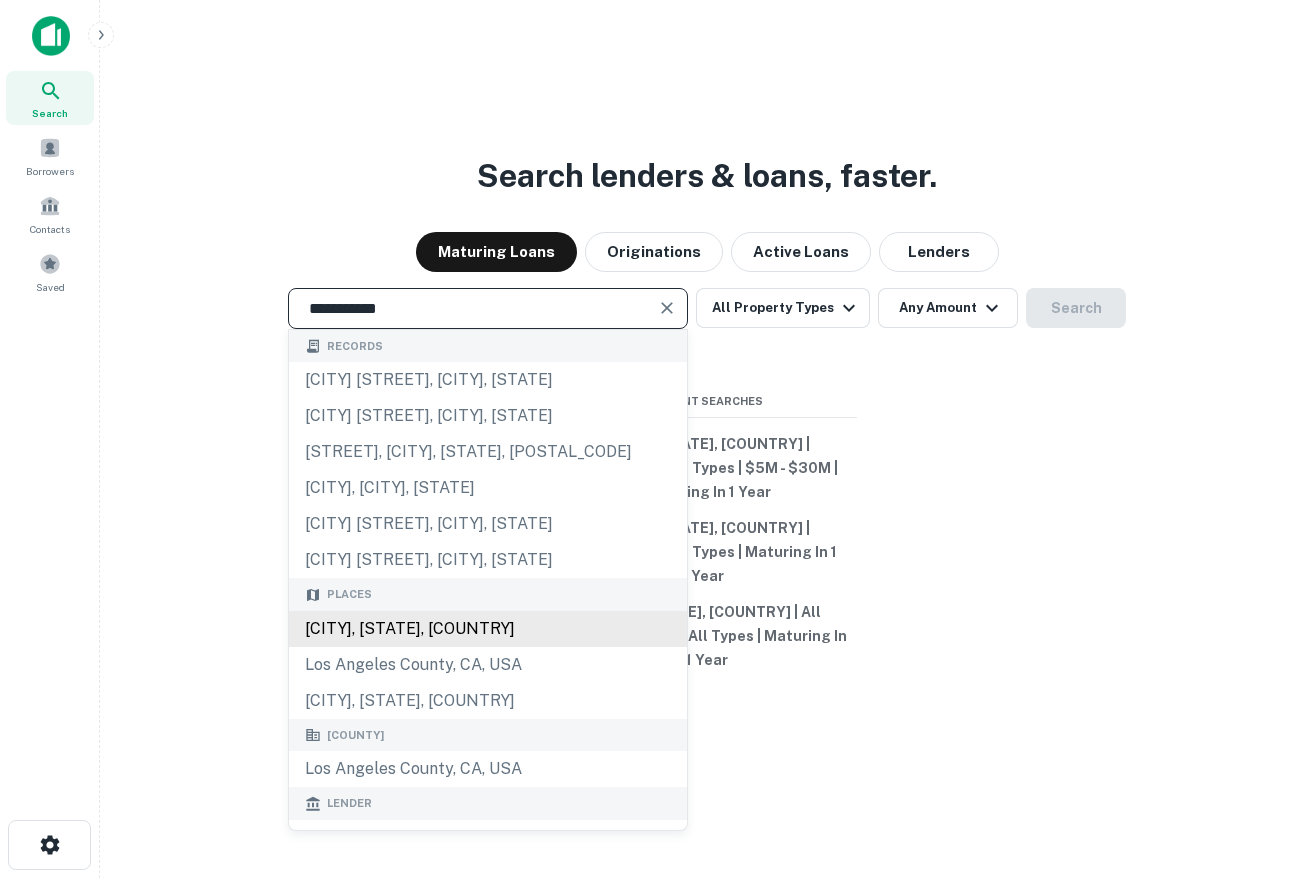 click on "[CITY], [STATE], [COUNTRY]" at bounding box center [488, 629] 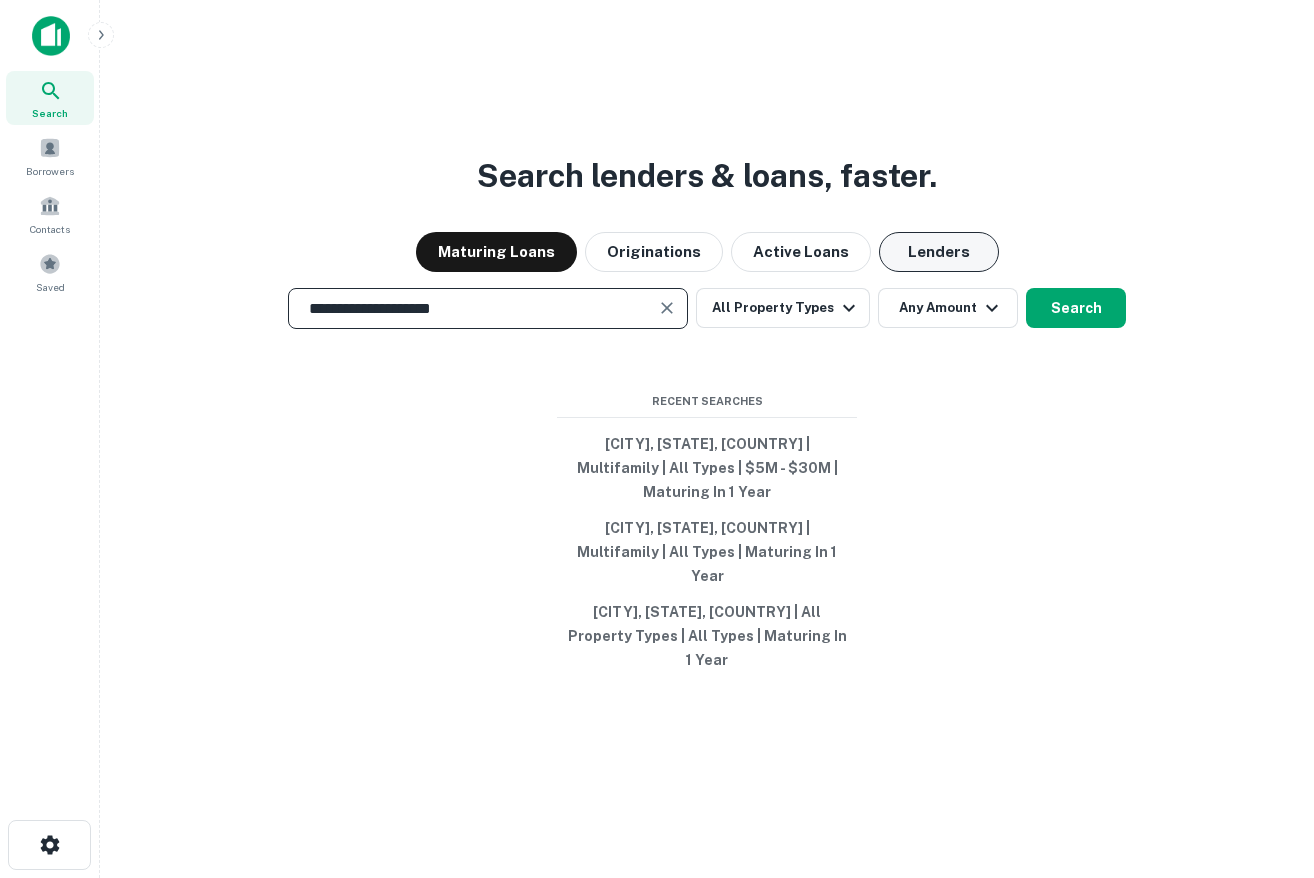 type on "**********" 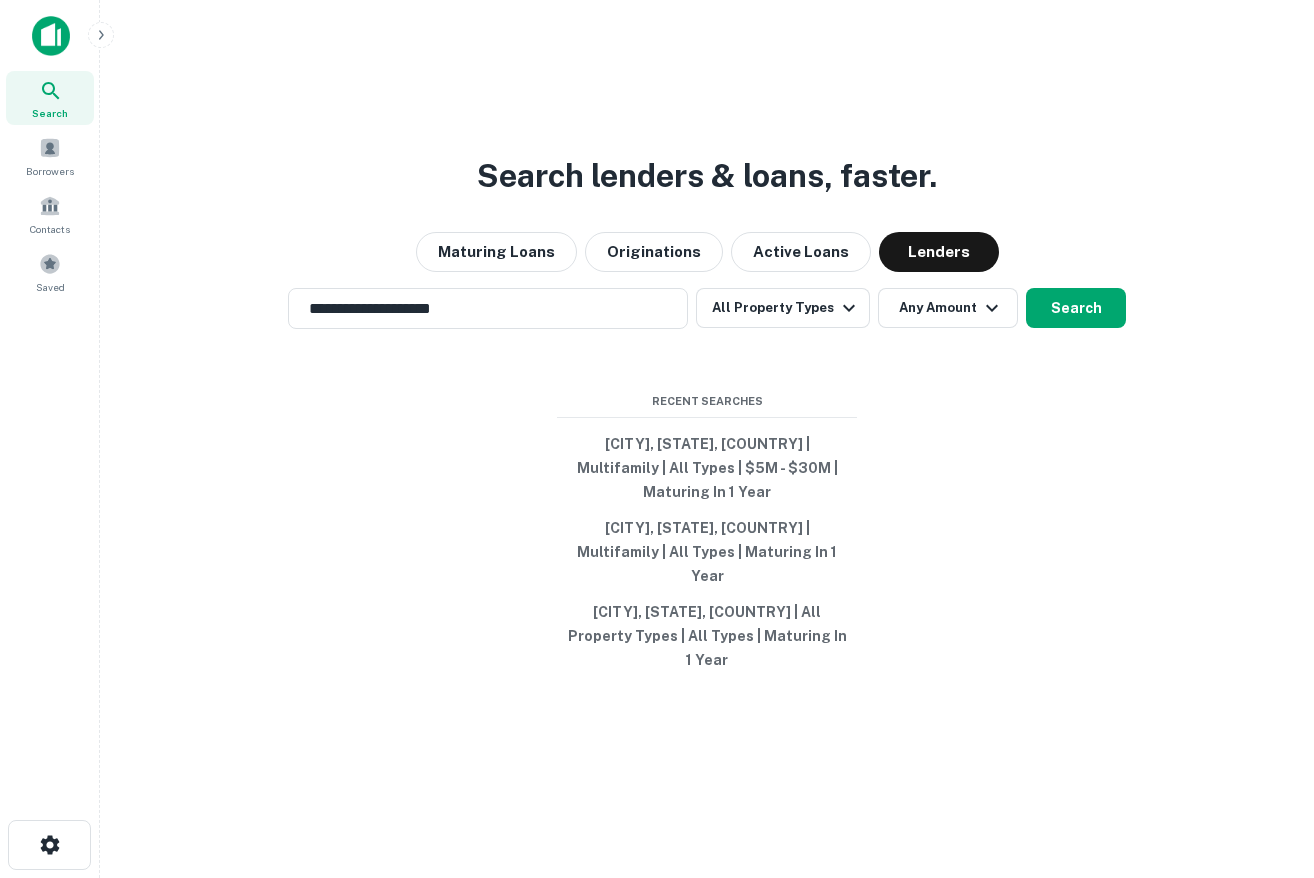 click on "**********" at bounding box center [707, 487] 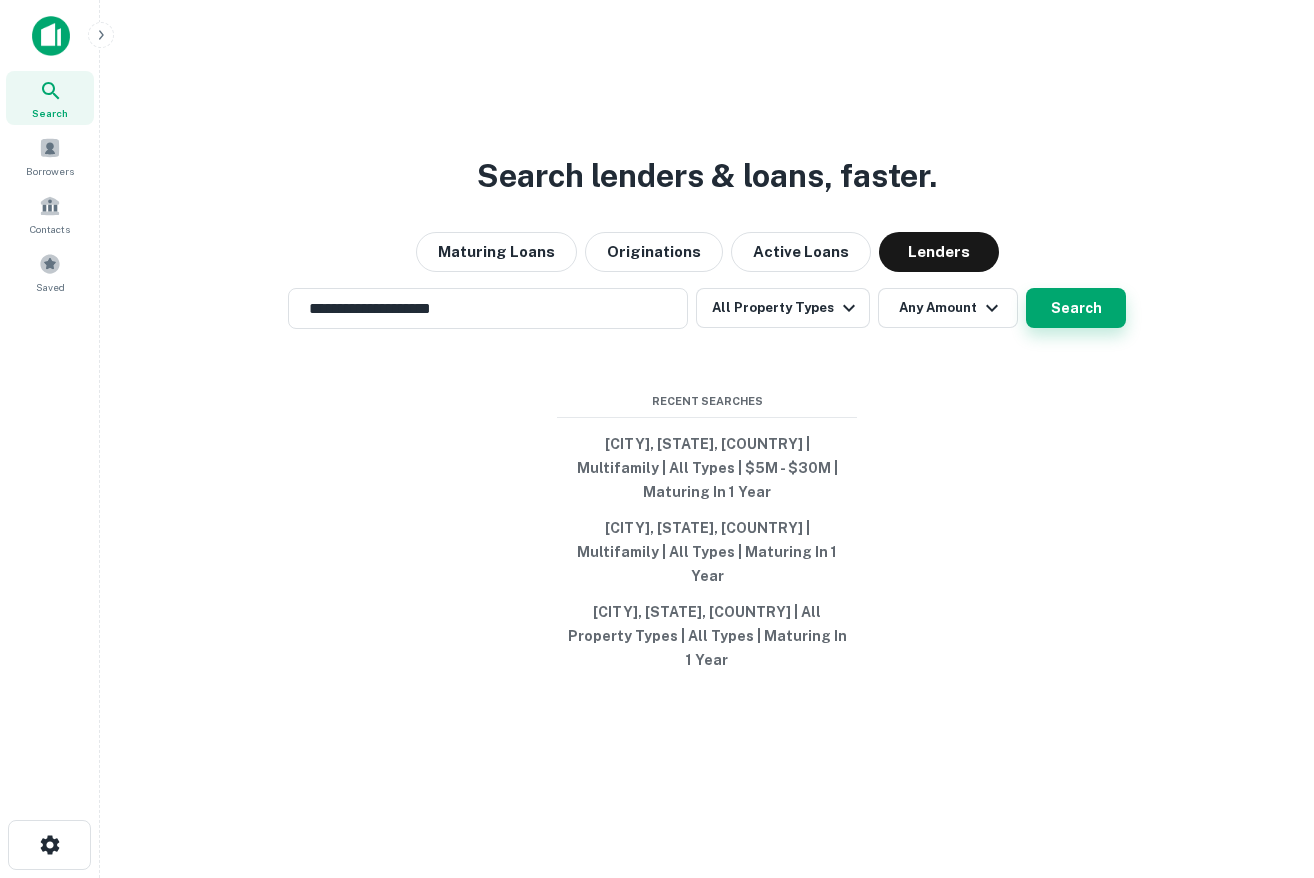 click on "Search" at bounding box center (1076, 308) 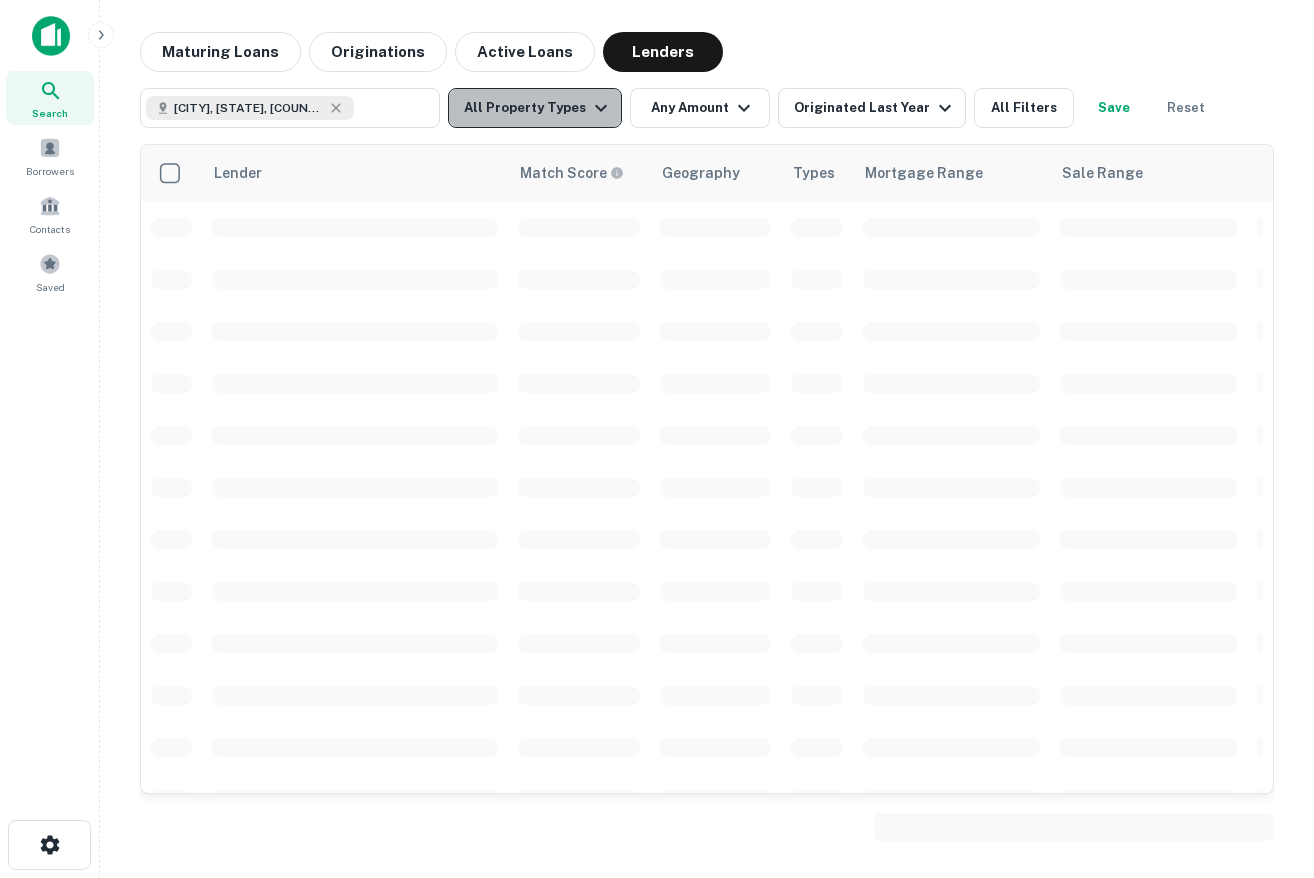 click 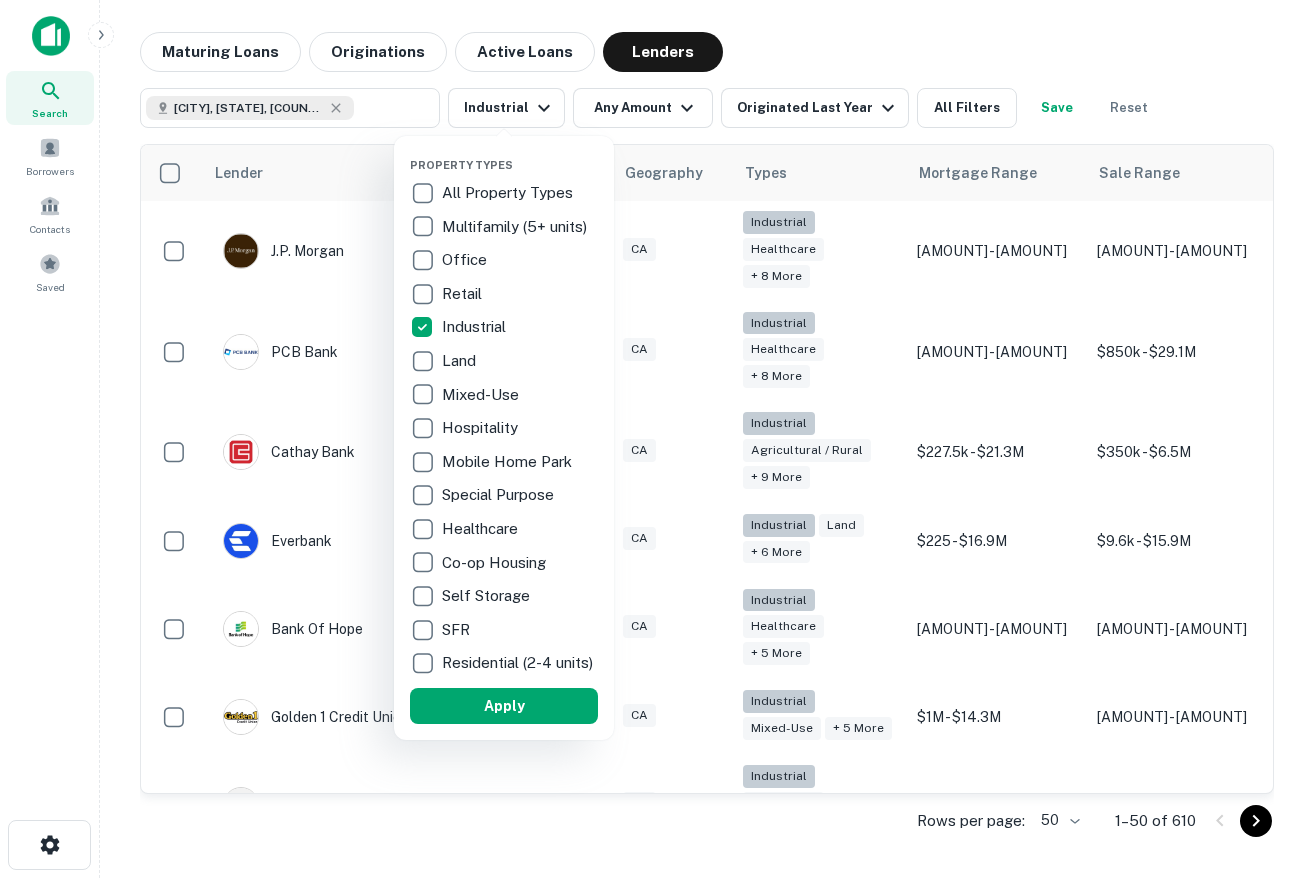 click on "Apply" at bounding box center [504, 706] 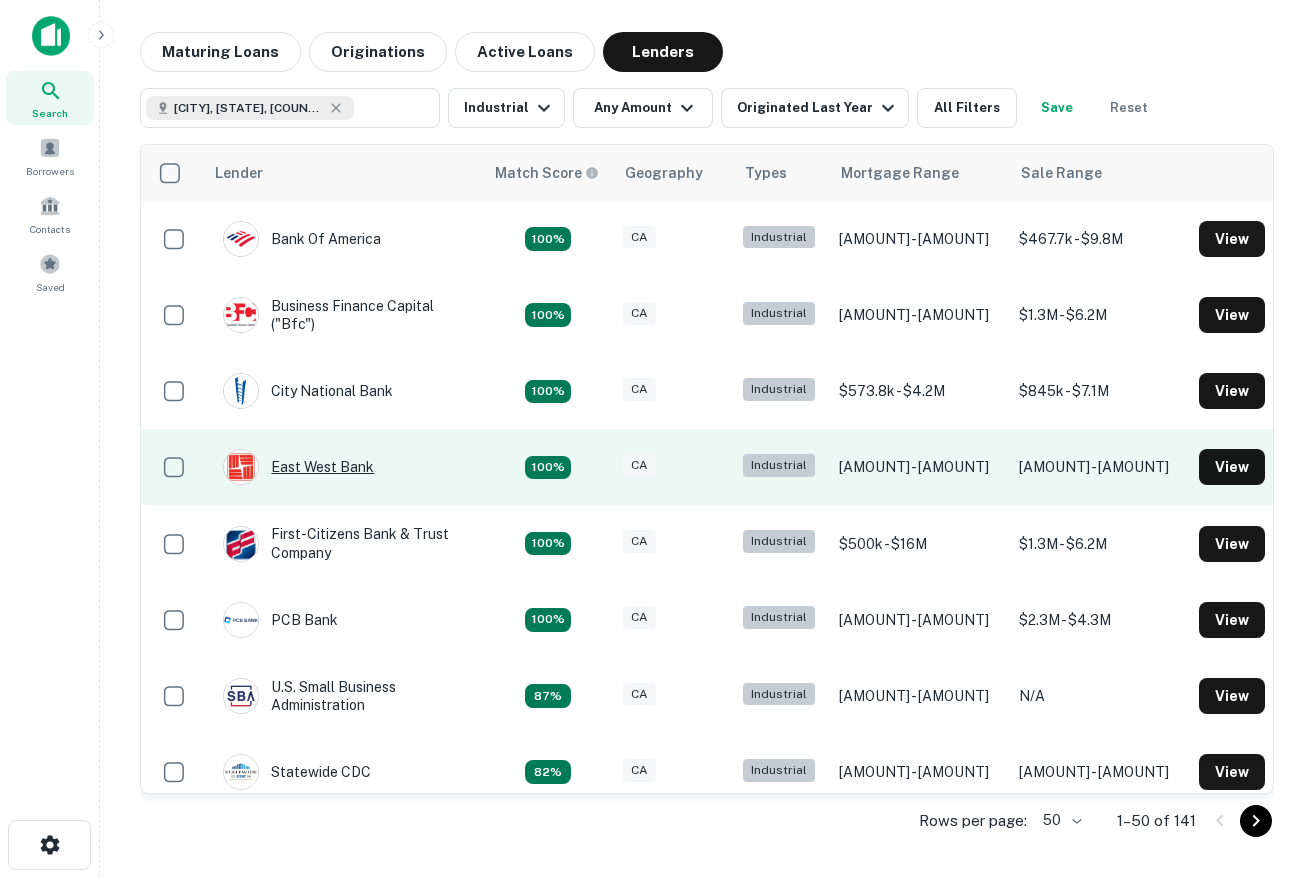 click on "East West Bank" at bounding box center (298, 467) 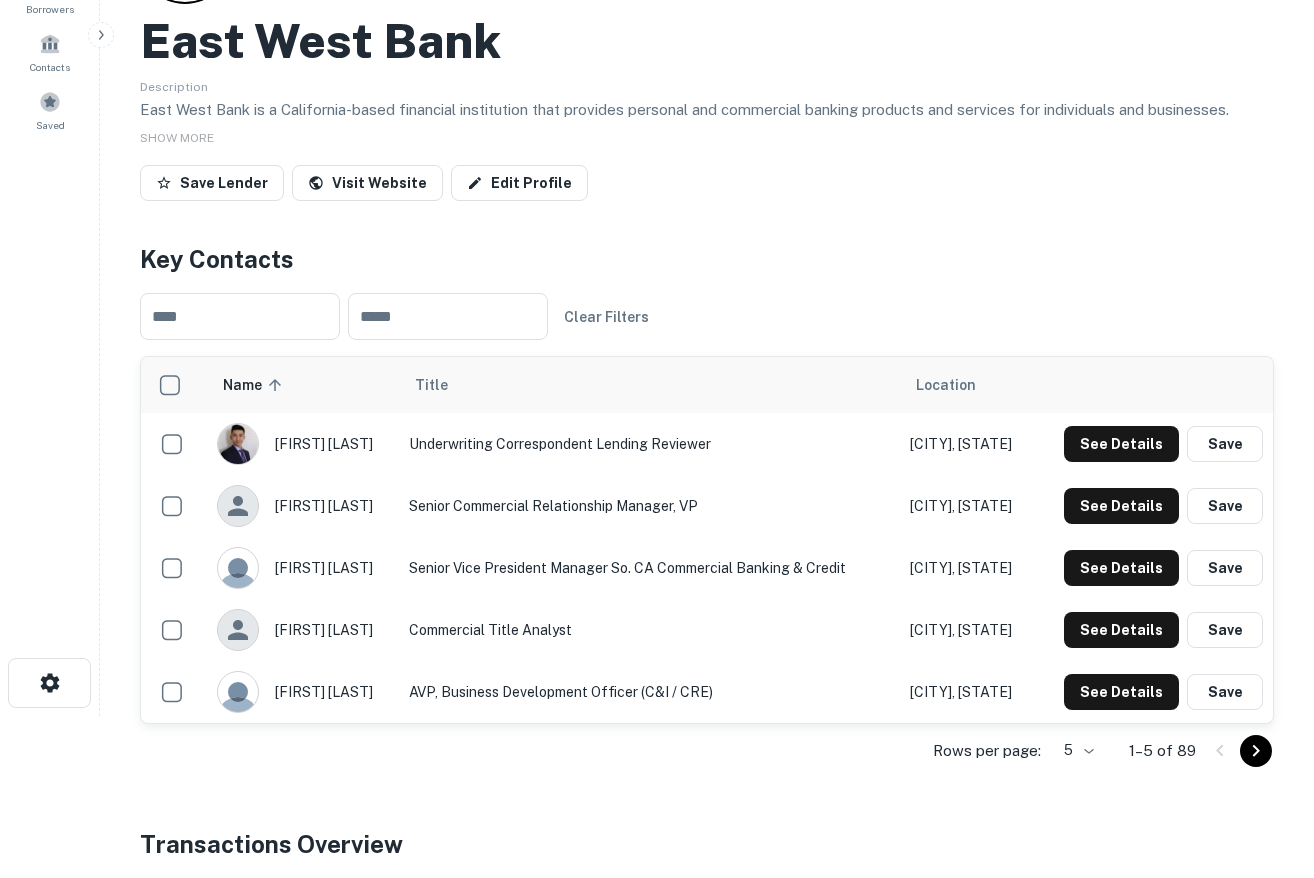 scroll, scrollTop: 0, scrollLeft: 0, axis: both 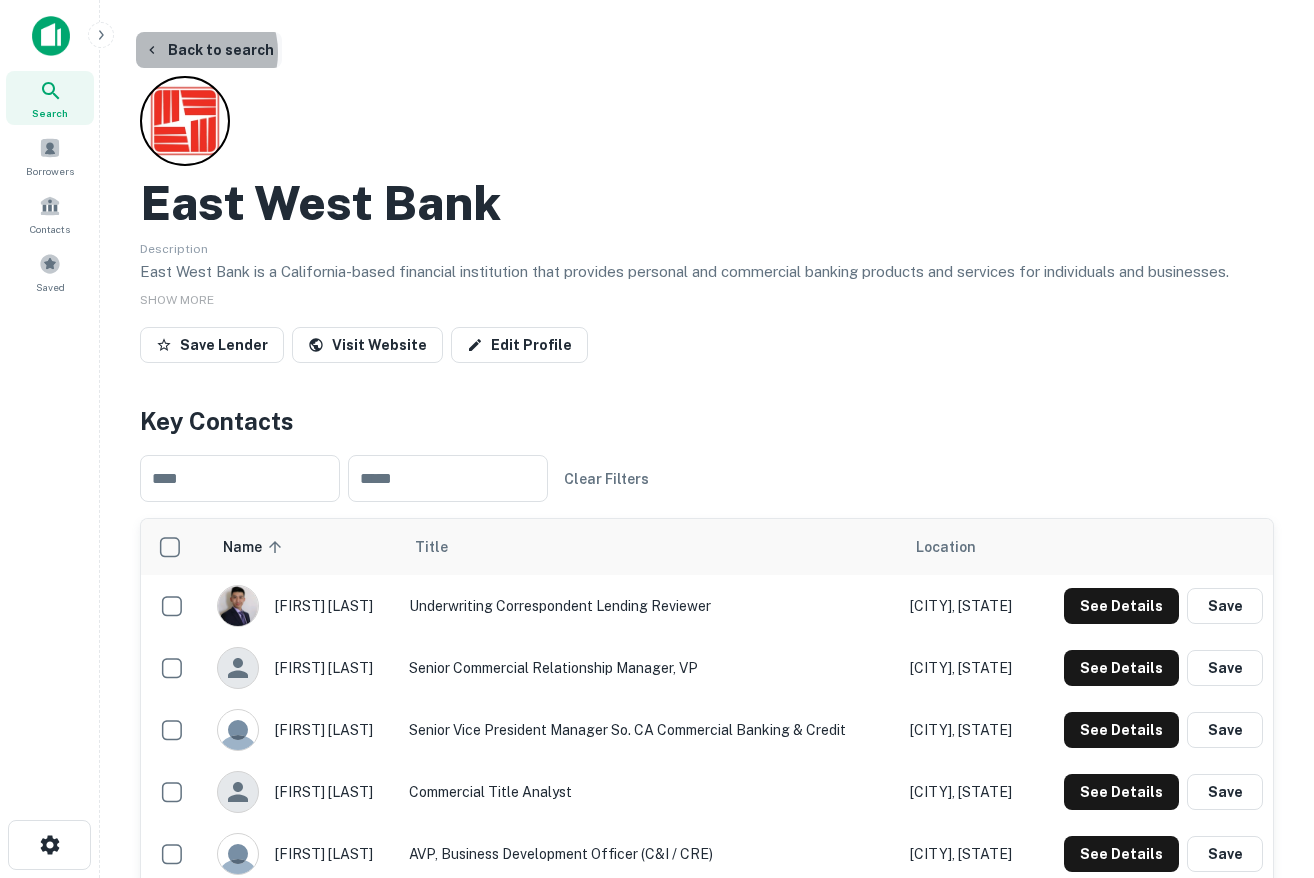 click on "Back to search" at bounding box center (209, 50) 